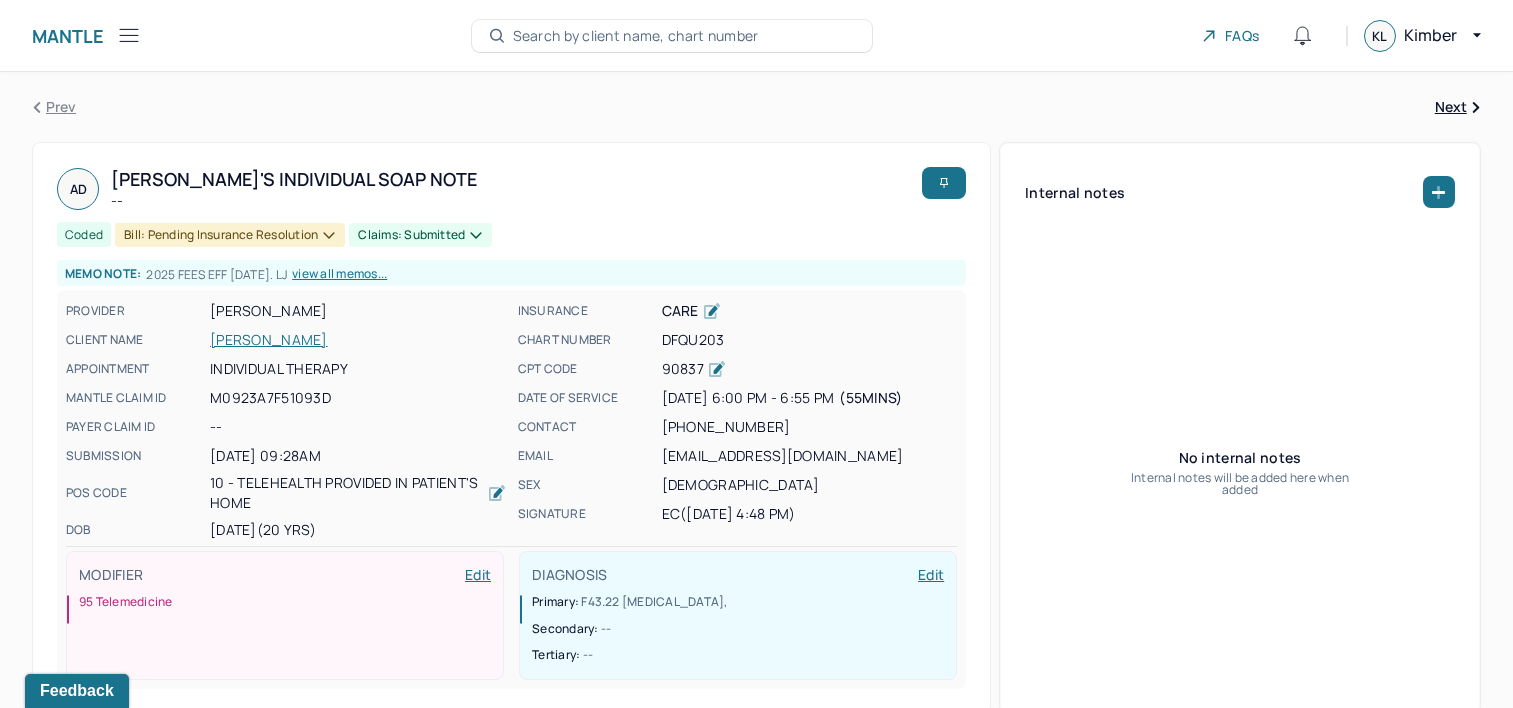 scroll, scrollTop: 592, scrollLeft: 0, axis: vertical 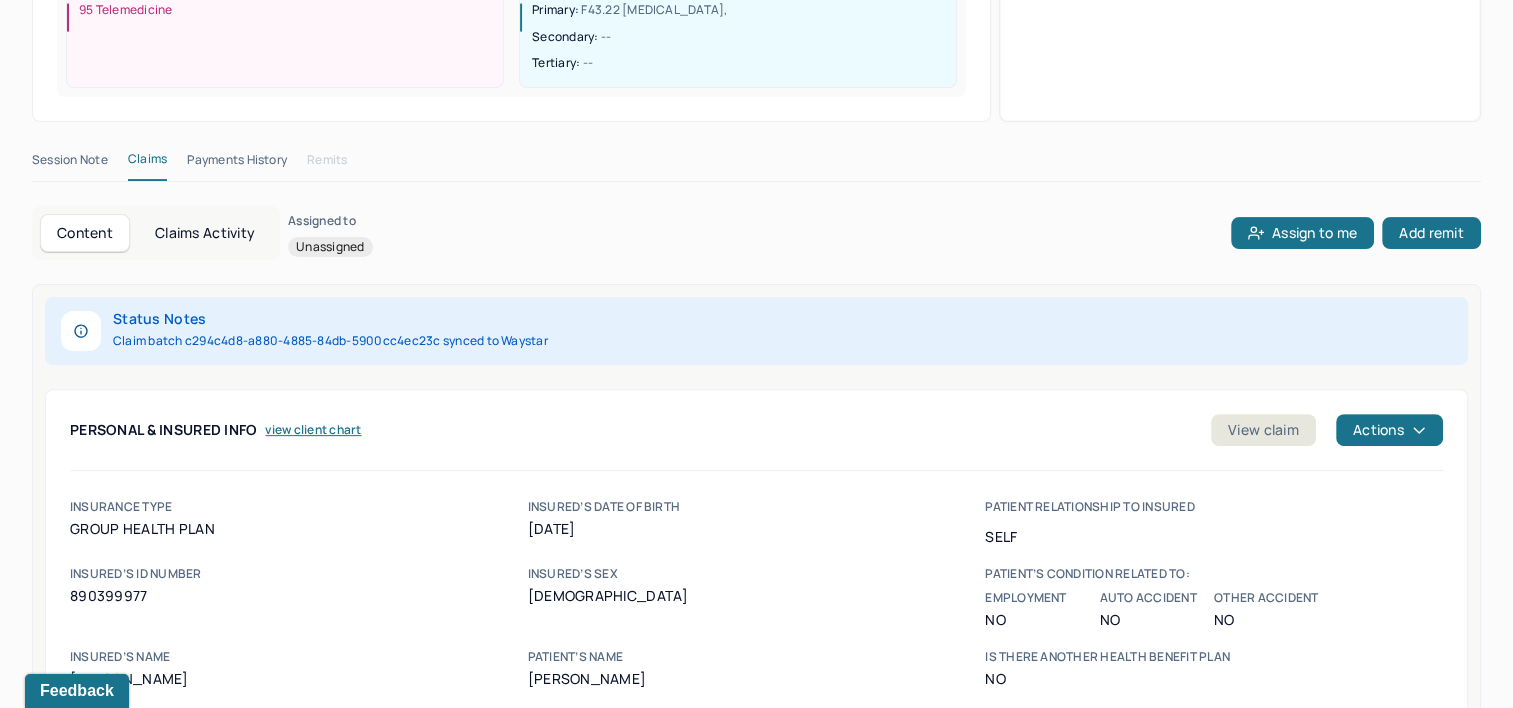 type 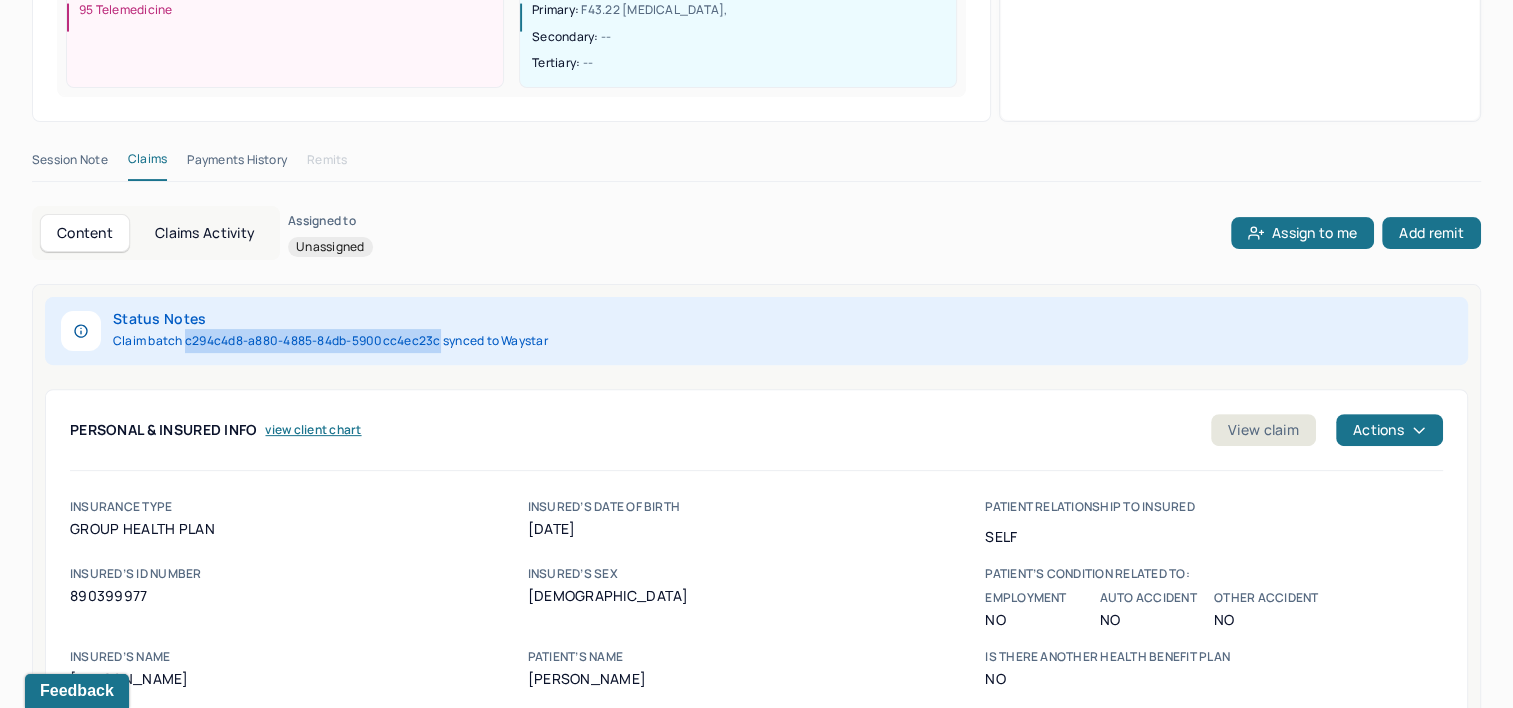 drag, startPoint x: 185, startPoint y: 297, endPoint x: 438, endPoint y: 289, distance: 253.12645 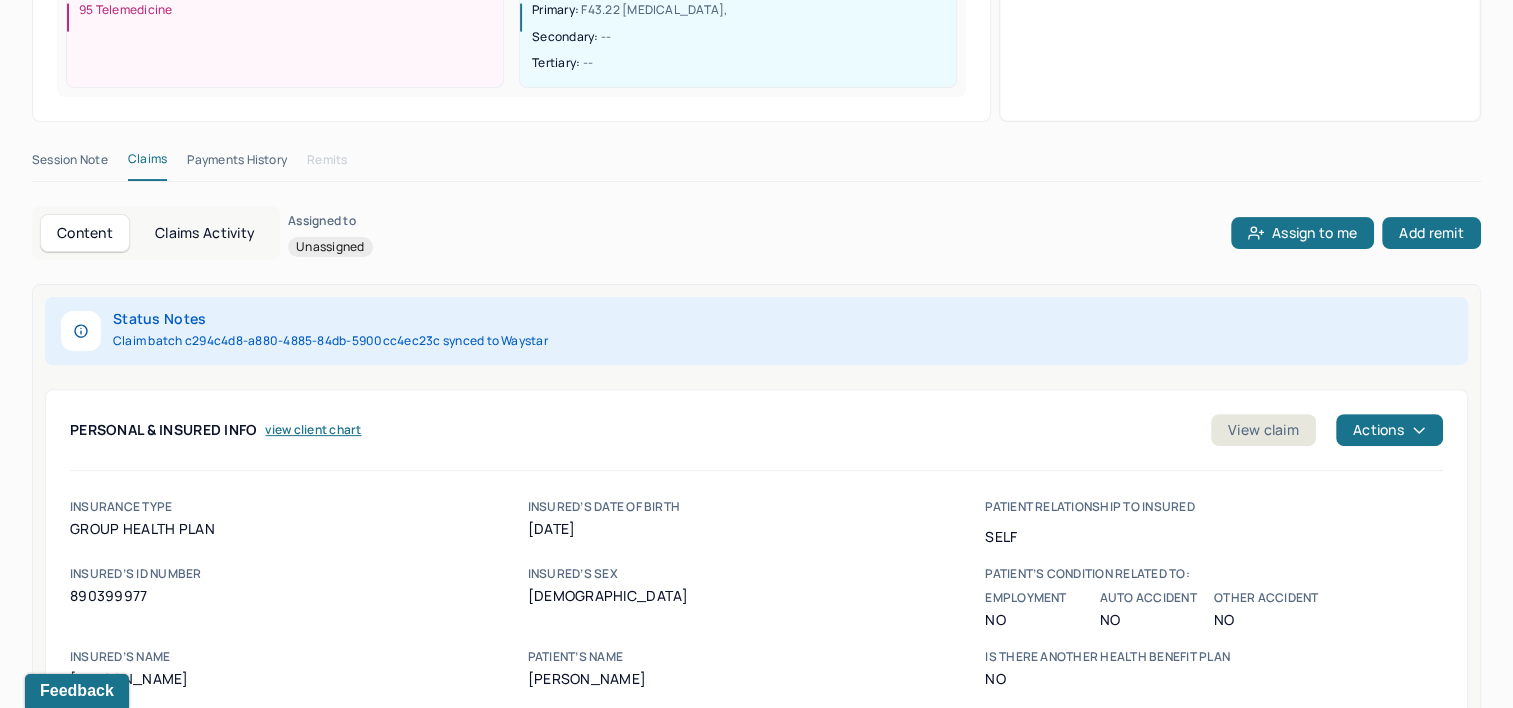 click on "Status Notes Claim batch c294c4d8-a880-4885-84db-5900cc4ec23c synced to Waystar" at bounding box center [756, 331] 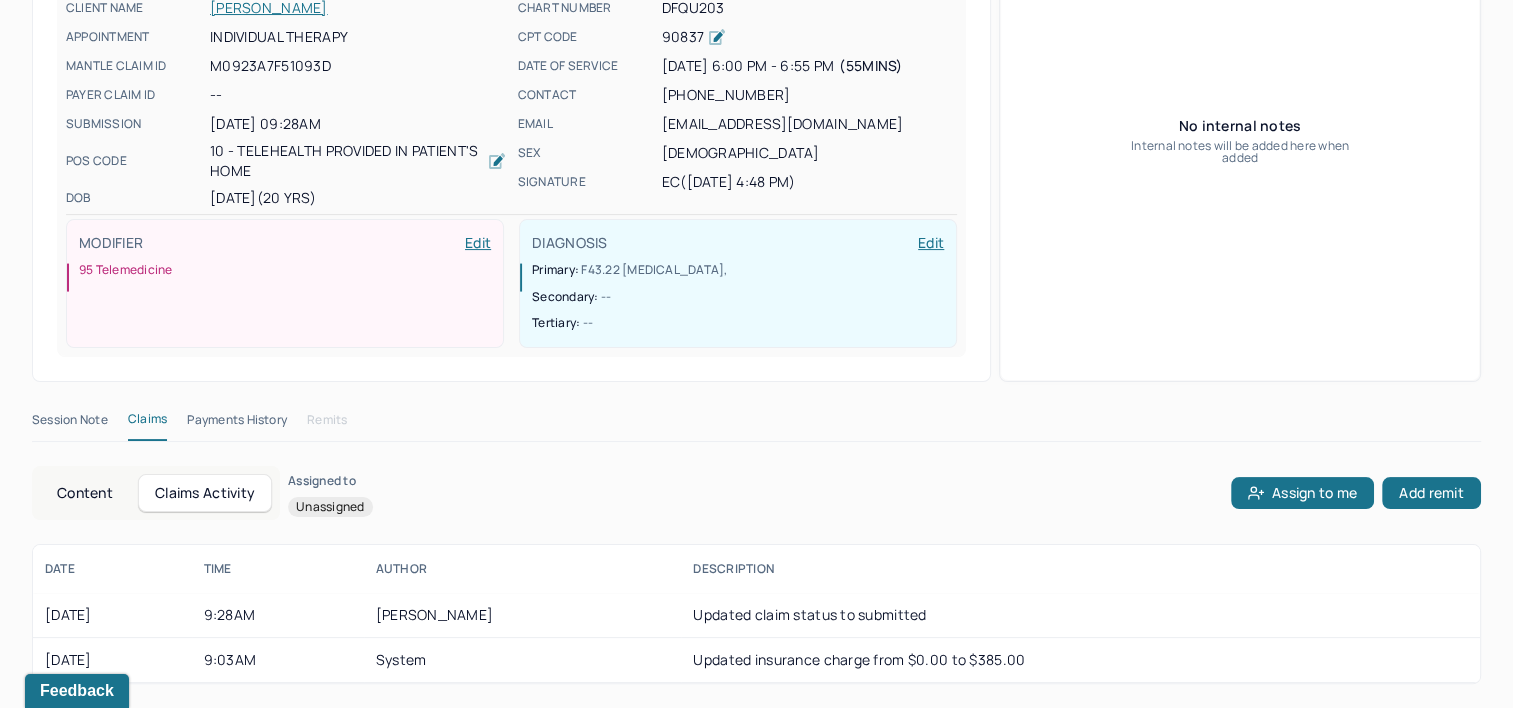 scroll, scrollTop: 292, scrollLeft: 0, axis: vertical 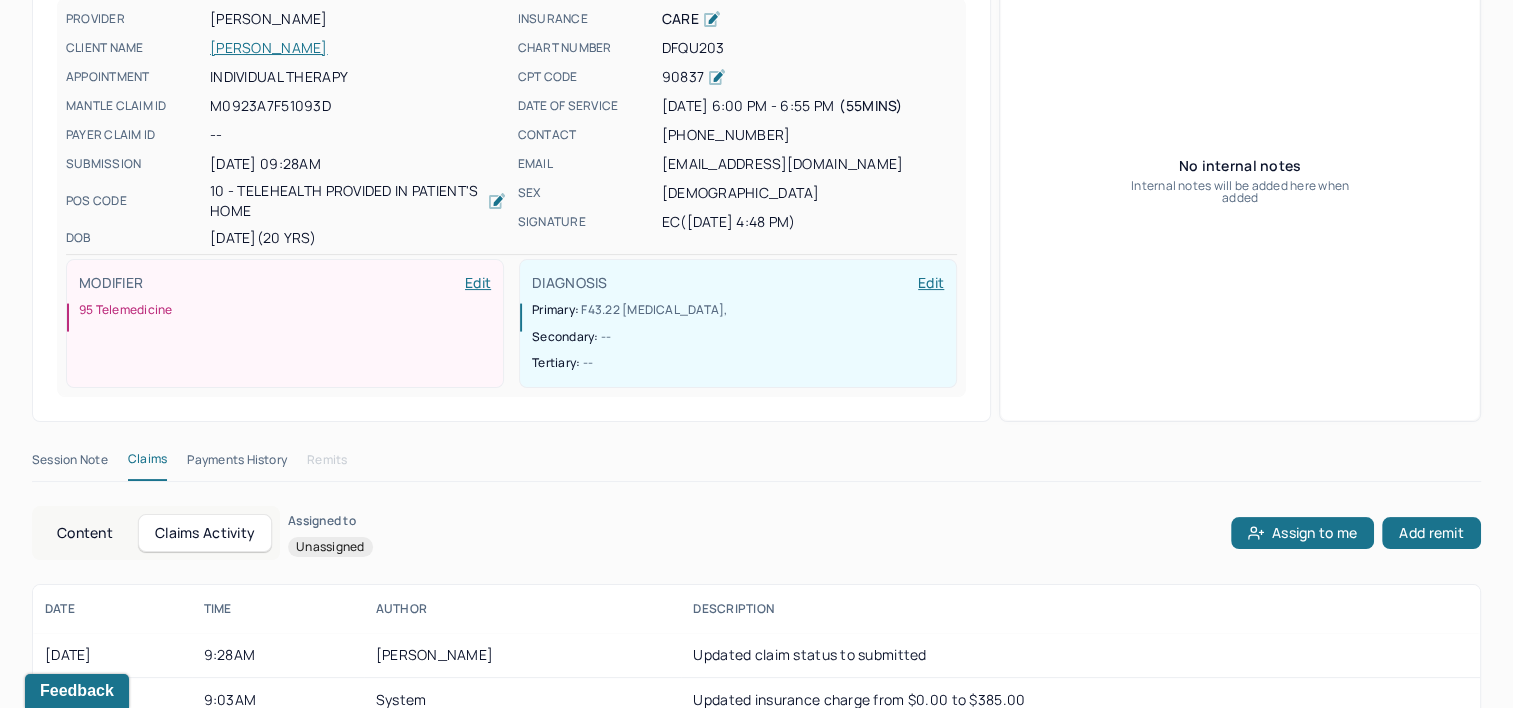 click on "Content" at bounding box center (85, 533) 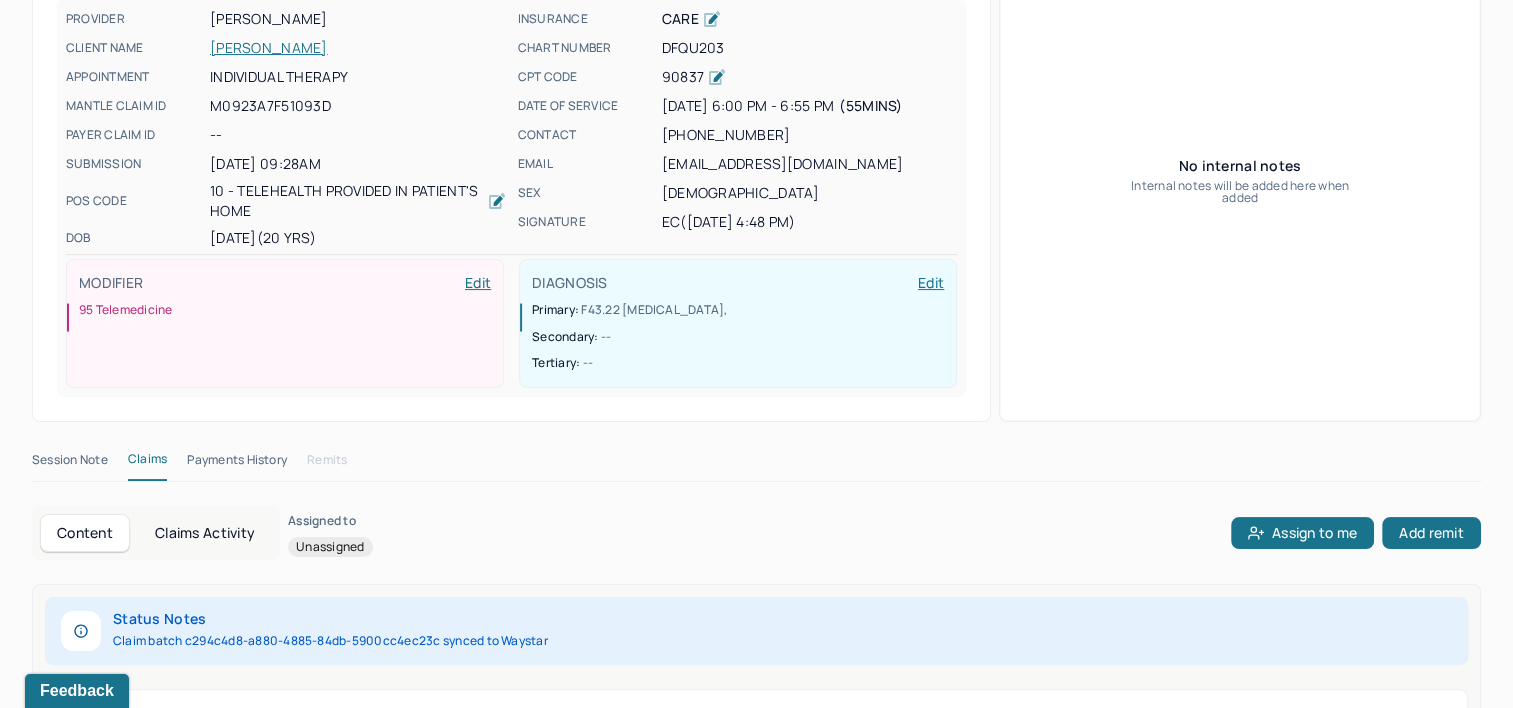 scroll, scrollTop: 392, scrollLeft: 0, axis: vertical 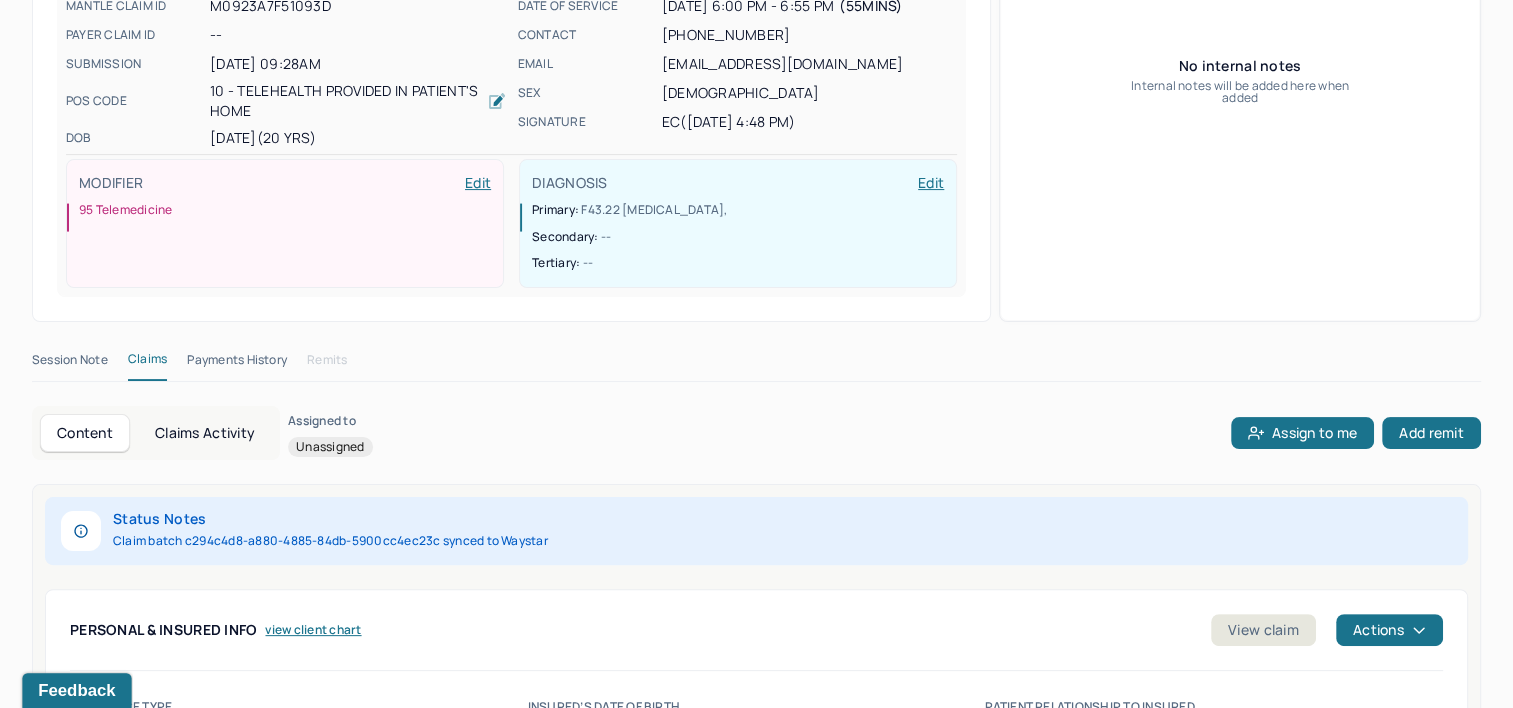 click on "Feedback" at bounding box center [76, 691] 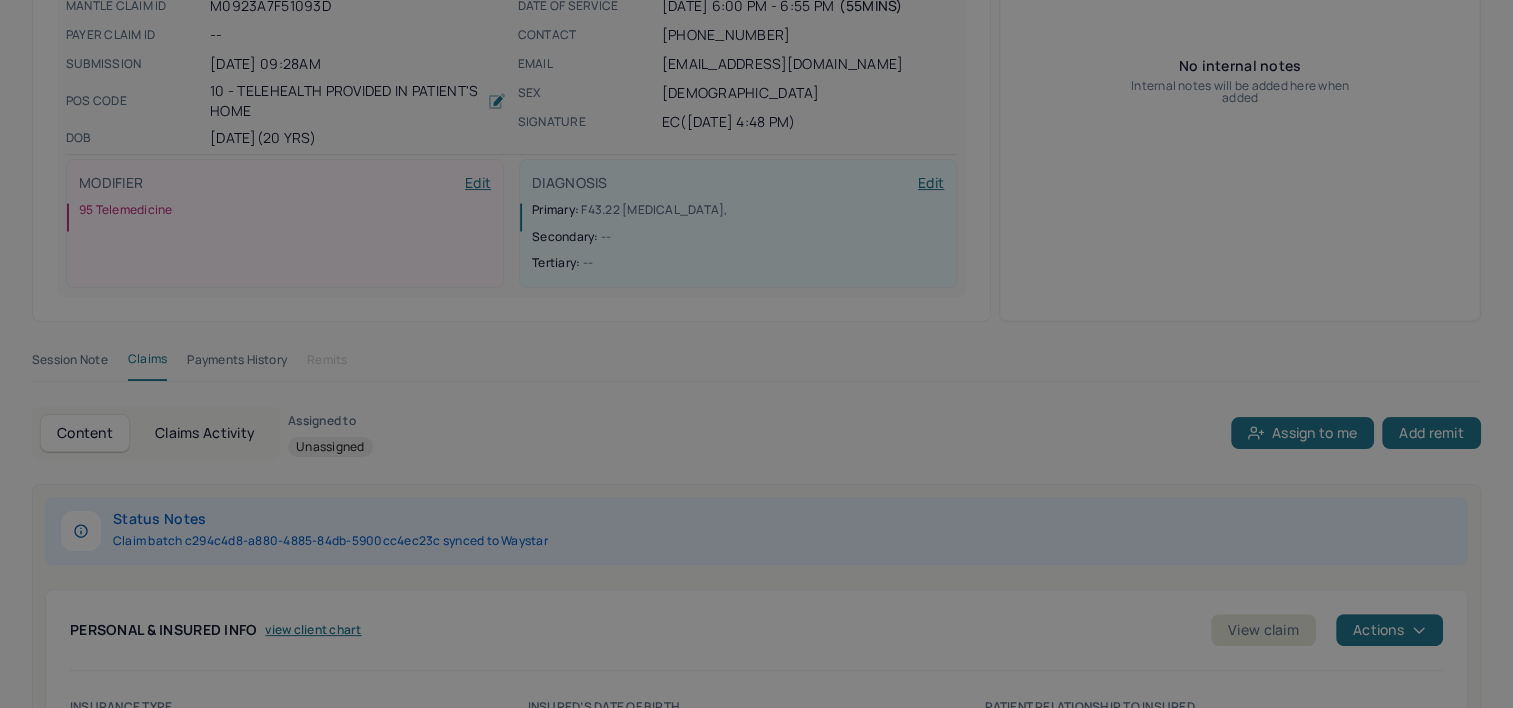 scroll, scrollTop: 0, scrollLeft: 0, axis: both 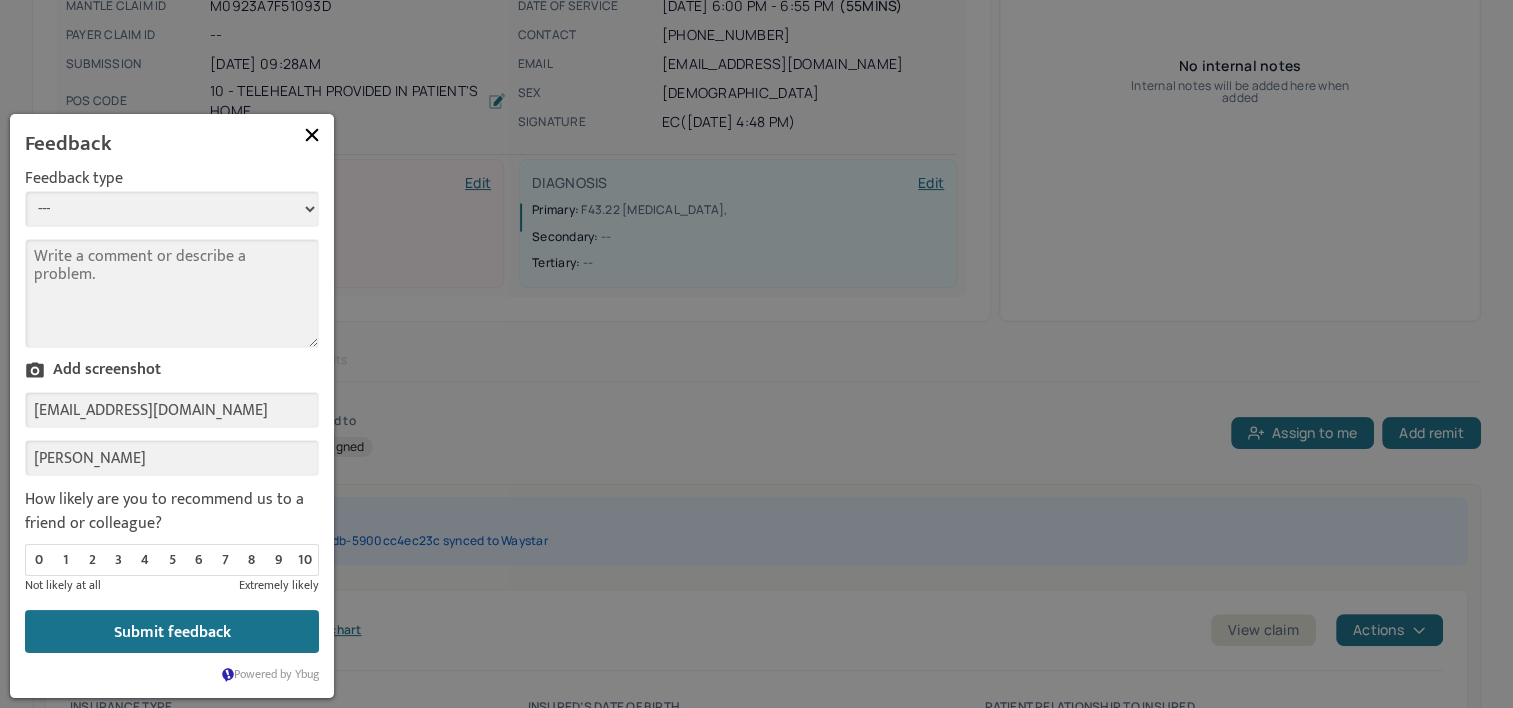 click on "--- Bug Improvement Question Feedback" at bounding box center (172, 209) 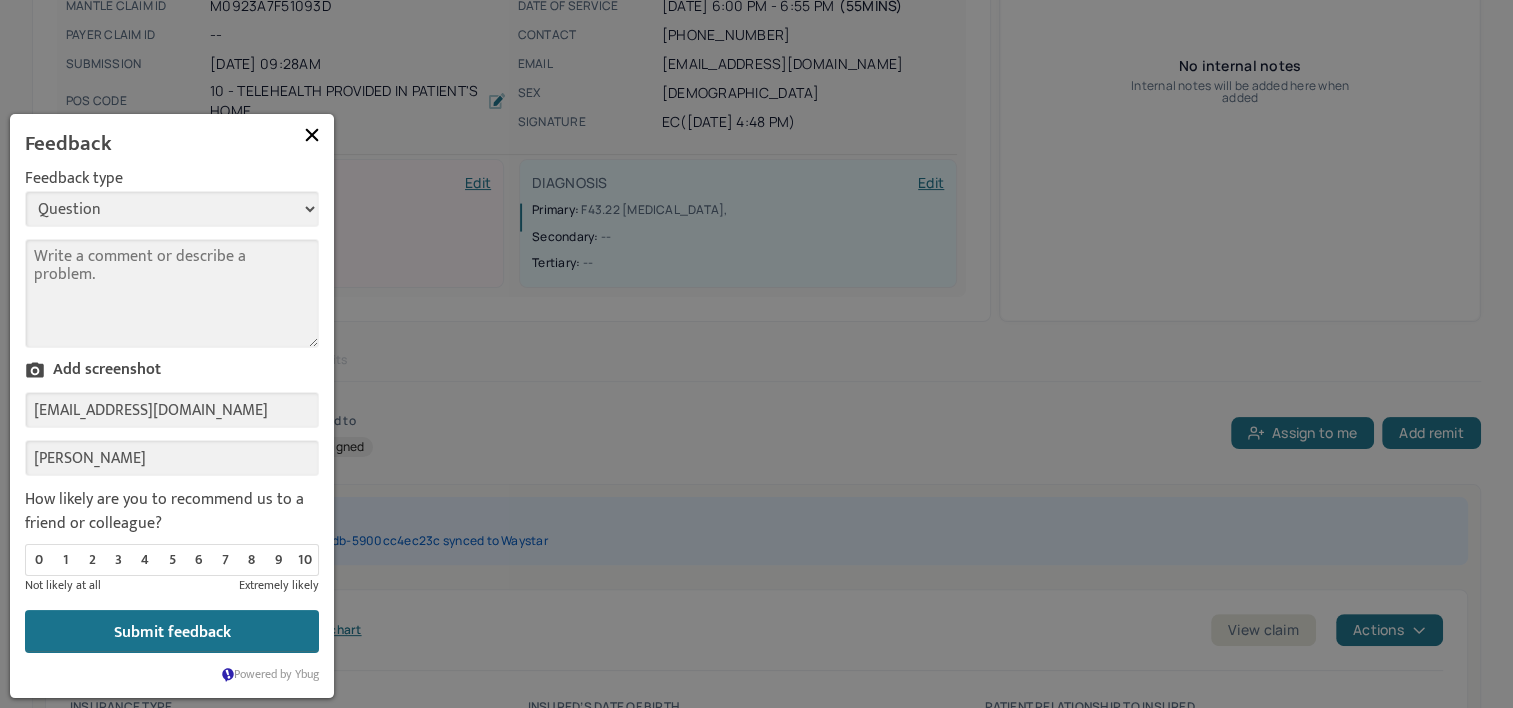 click on "--- Bug Improvement Question Feedback" at bounding box center (172, 209) 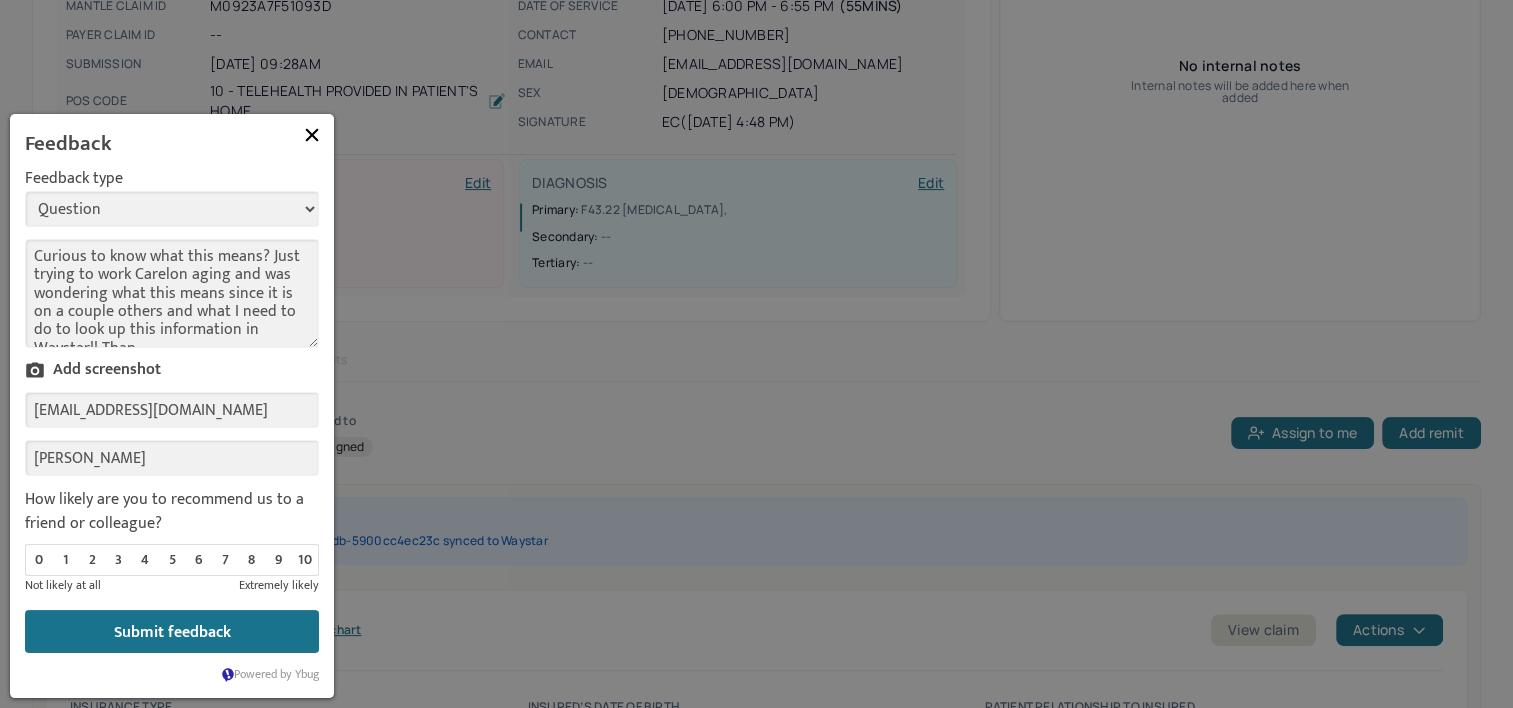 scroll, scrollTop: 16, scrollLeft: 0, axis: vertical 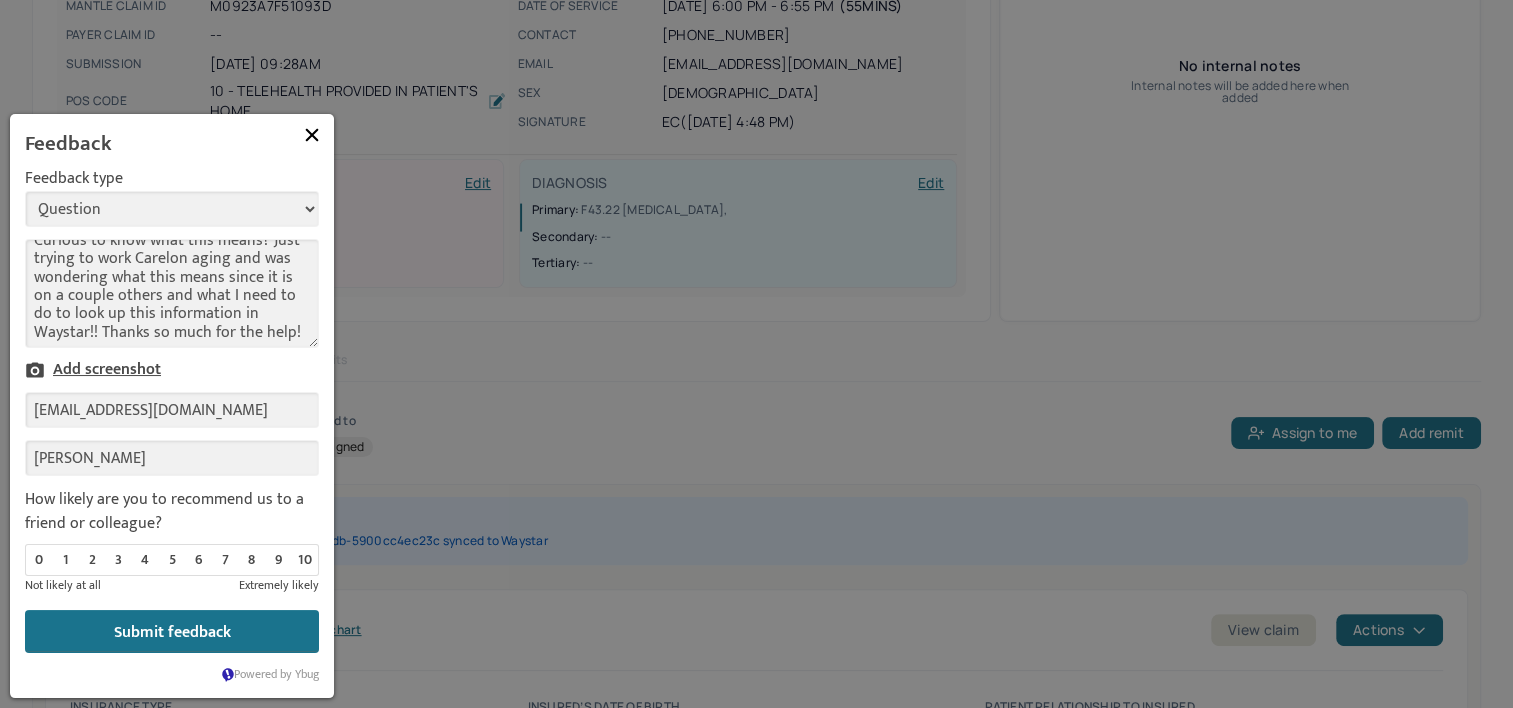 type on "Curious to know what this means? Just trying to work Carelon aging and was wondering what this means since it is on a couple others and what I need to do to look up this information in Waystar!! Thanks so much for the help!" 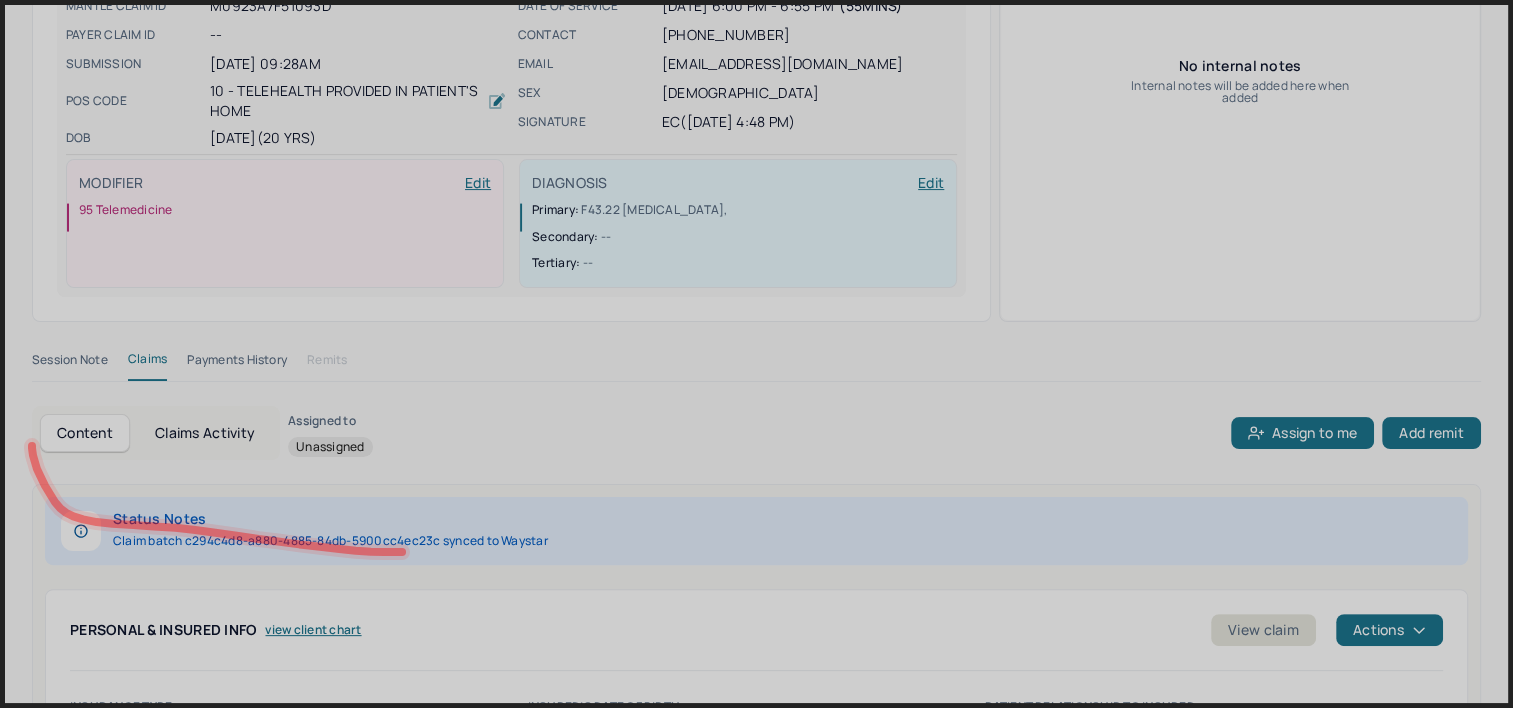 drag, startPoint x: 32, startPoint y: 446, endPoint x: 404, endPoint y: 551, distance: 386.5346 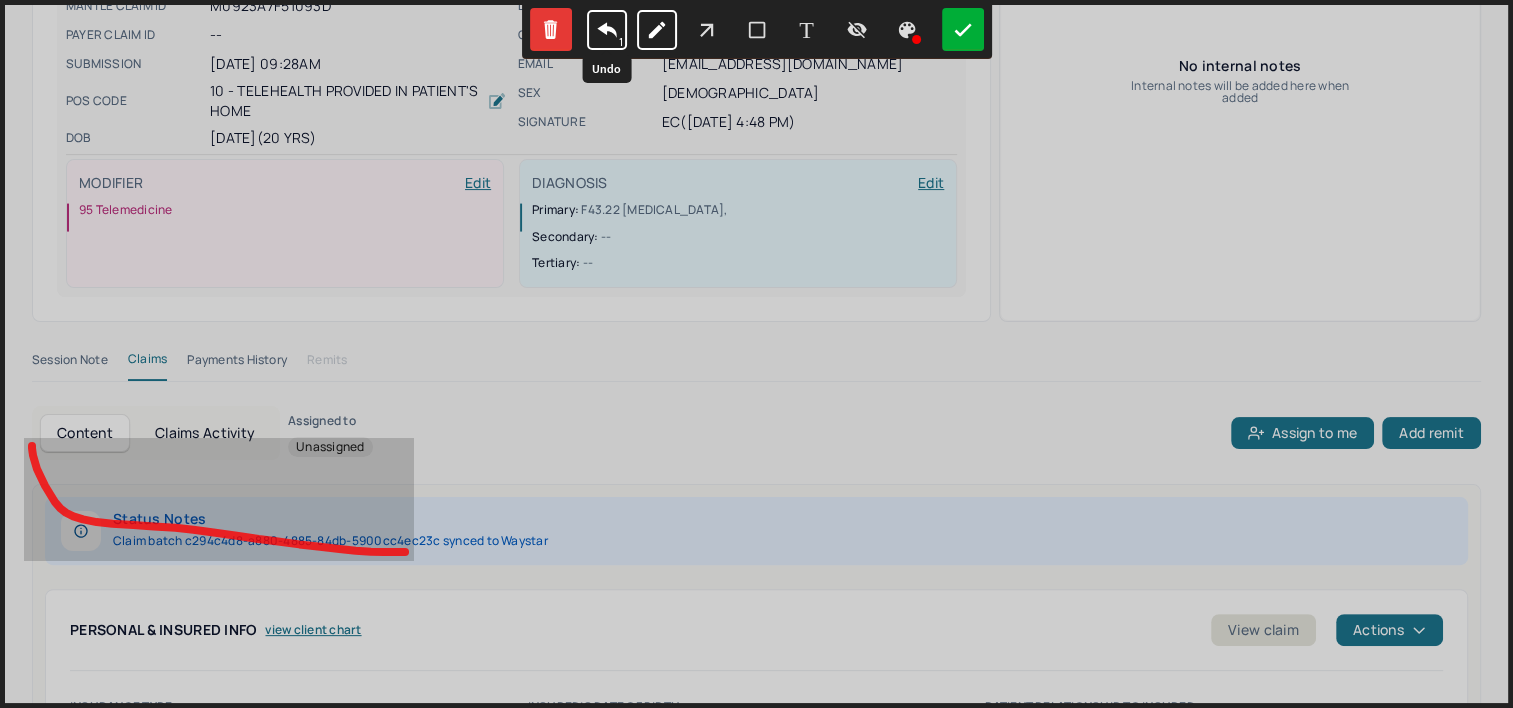 click on "1" at bounding box center (607, 30) 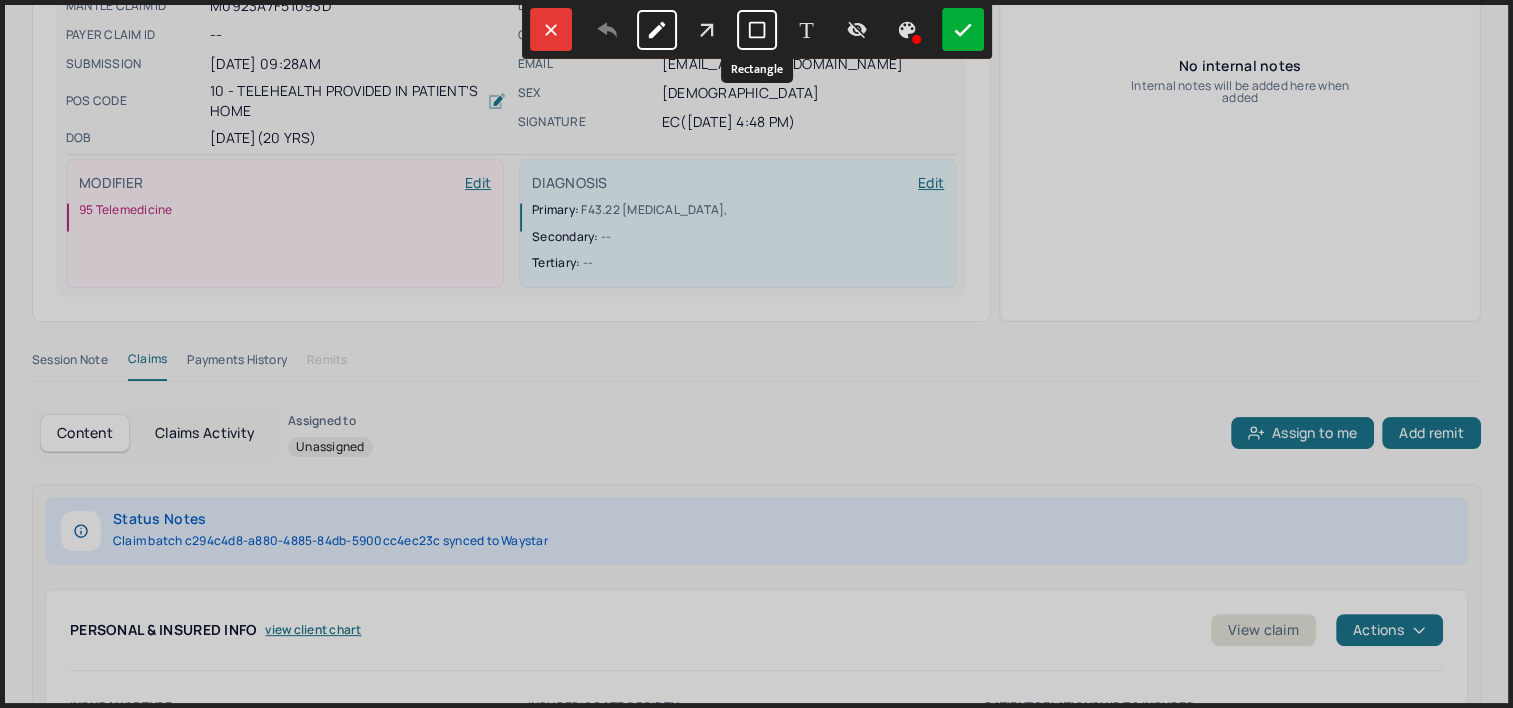 click at bounding box center [757, 30] 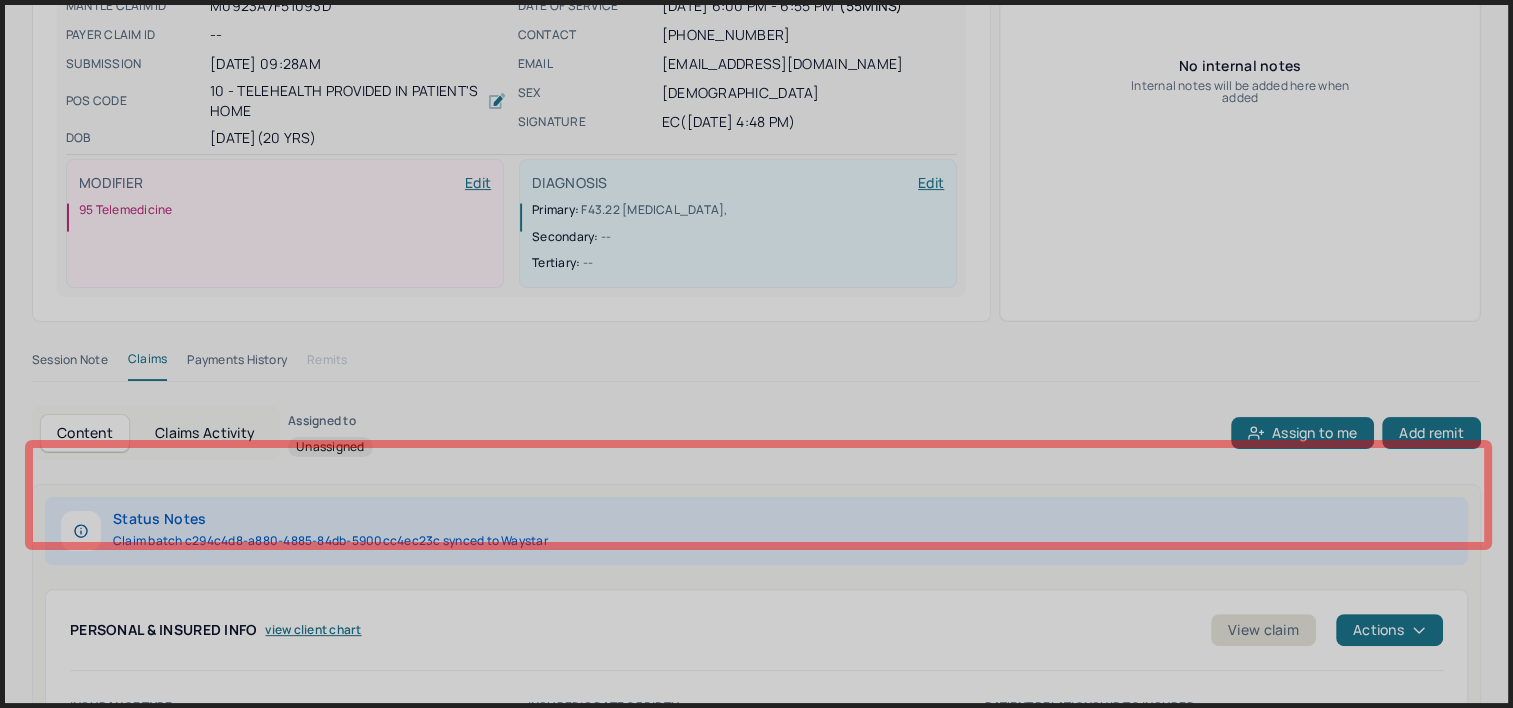 drag, startPoint x: 28, startPoint y: 444, endPoint x: 1488, endPoint y: 545, distance: 1463.4894 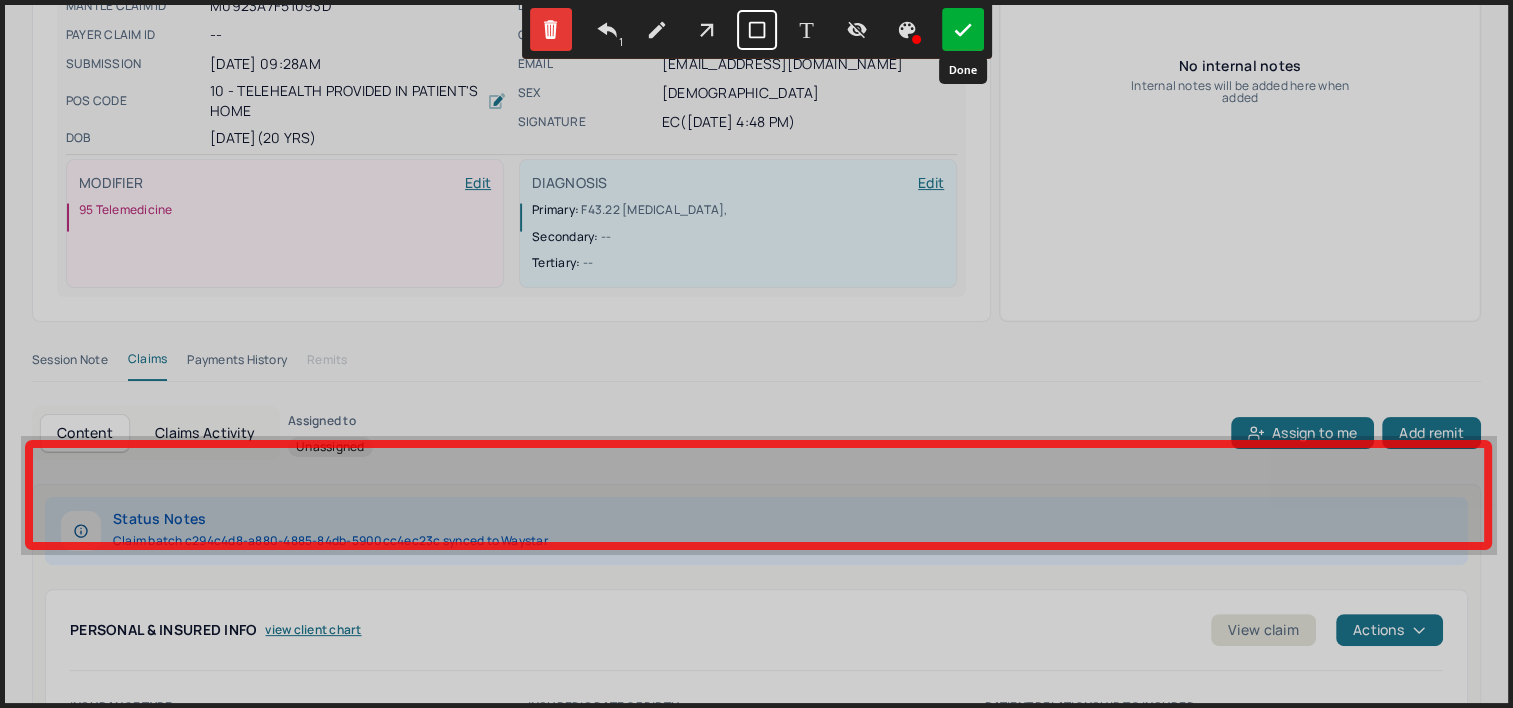 click at bounding box center (963, 29) 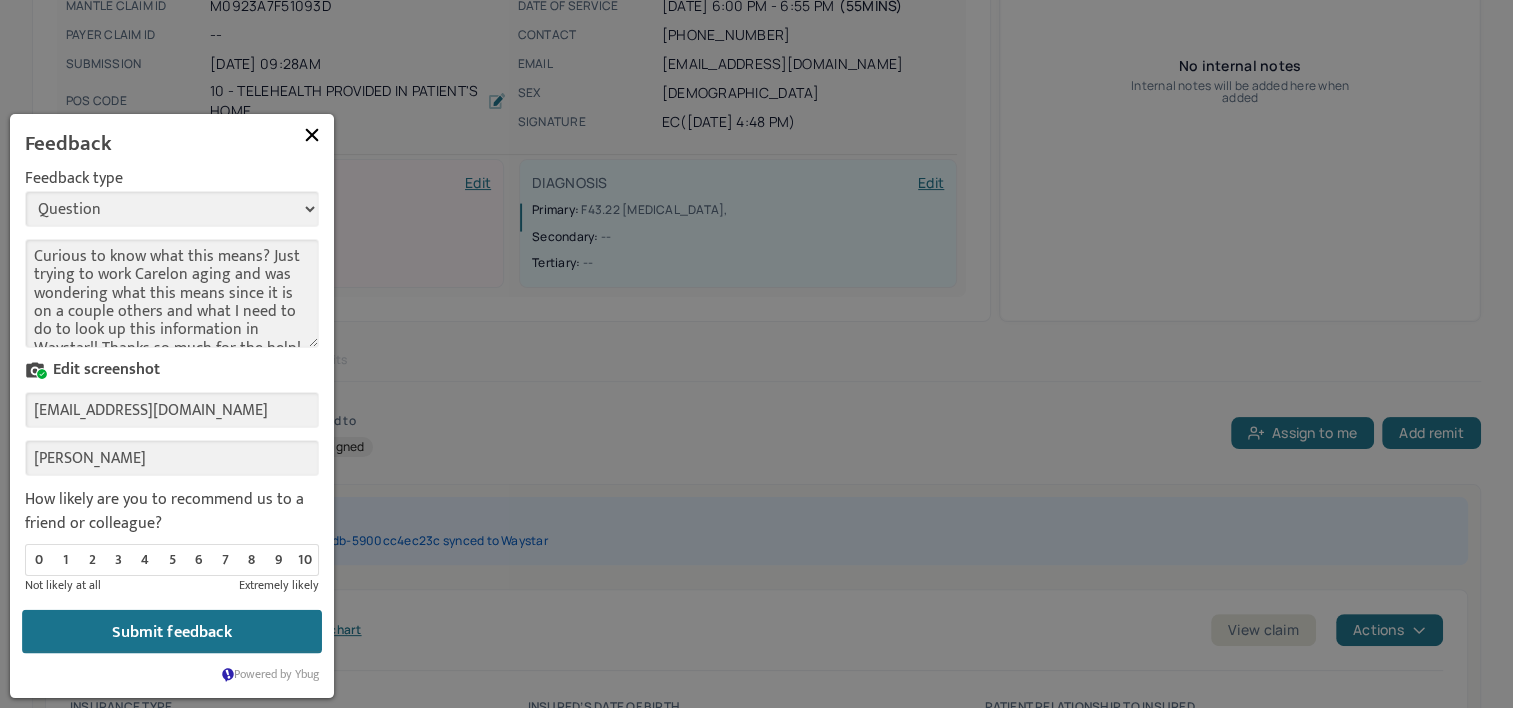 click on "Submit feedback" at bounding box center (172, 632) 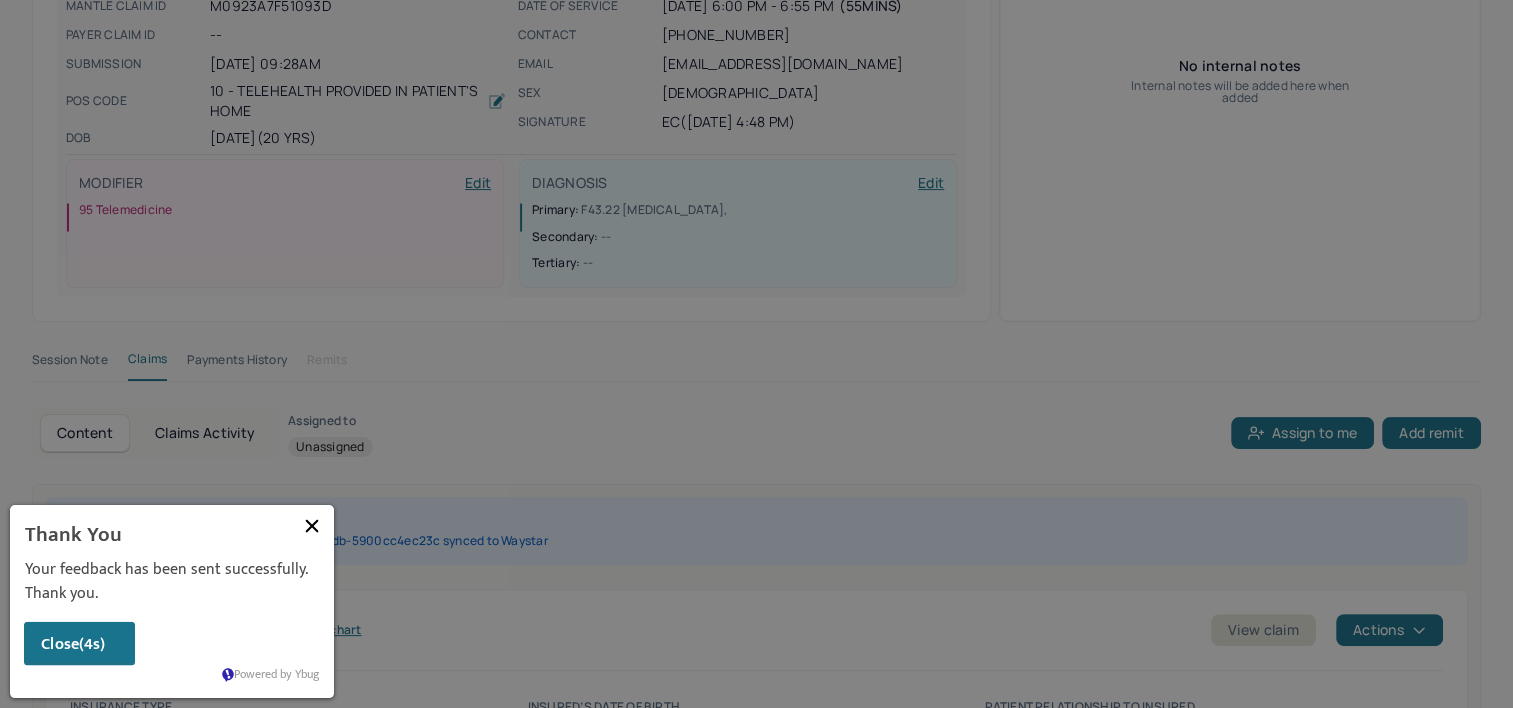 click on "(4s)" at bounding box center (92, 644) 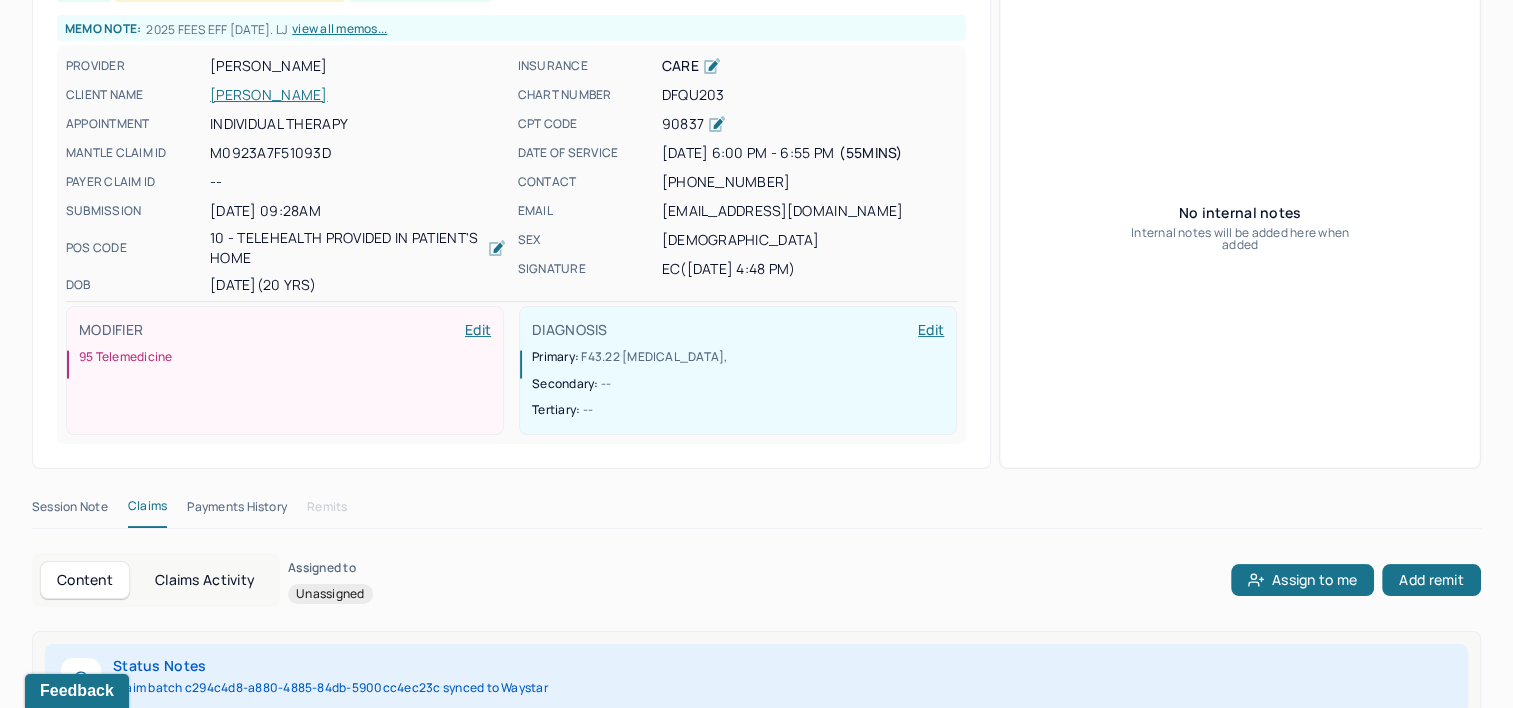 scroll, scrollTop: 0, scrollLeft: 0, axis: both 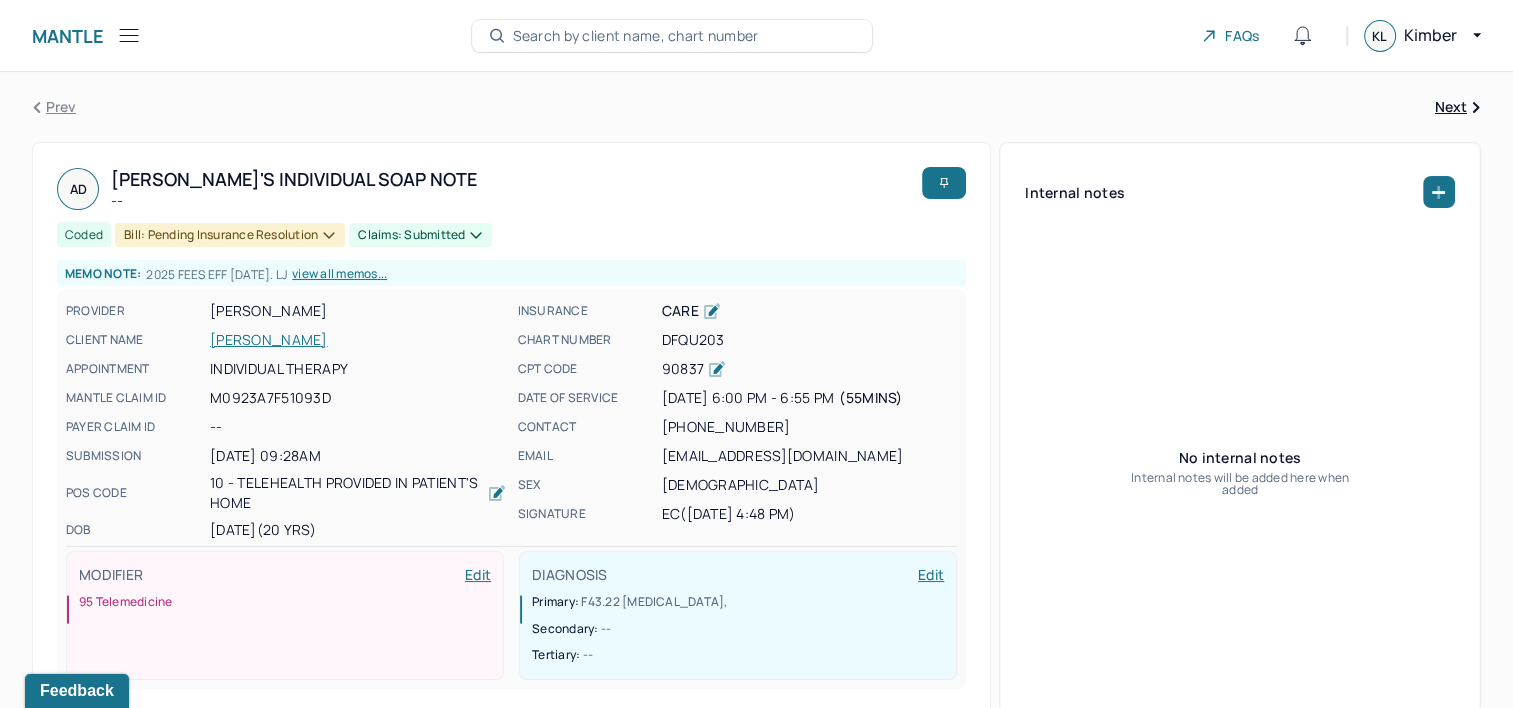 type 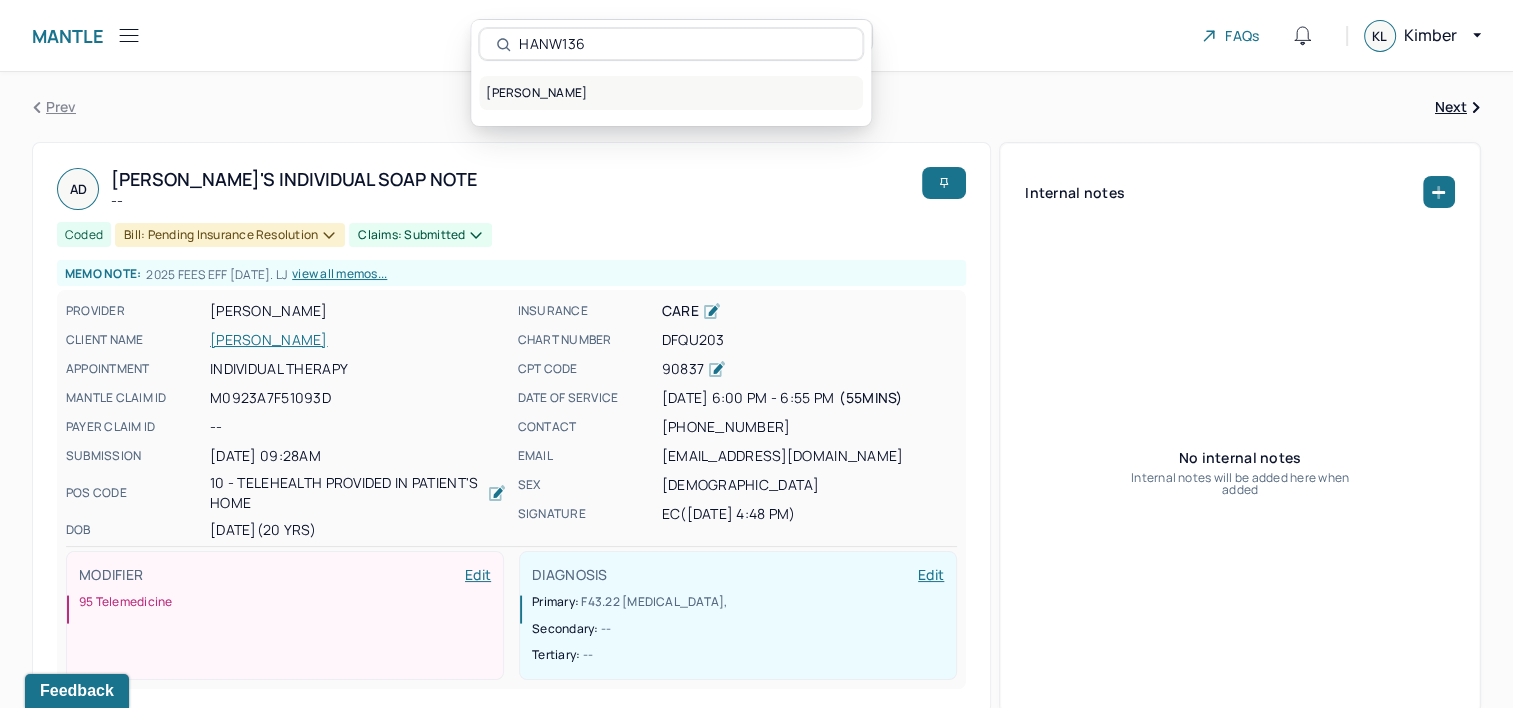 type on "HANW136" 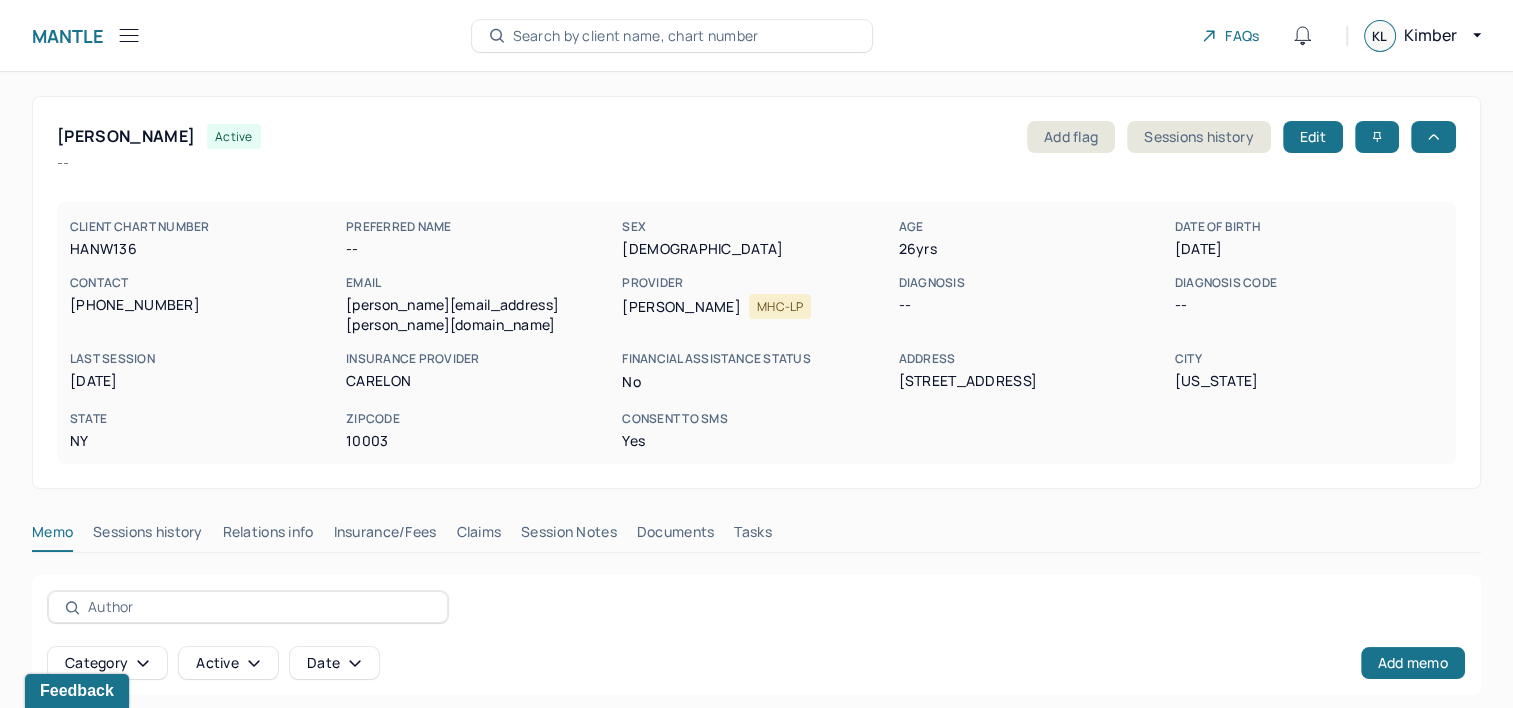click on "Insurance/Fees" at bounding box center [385, 536] 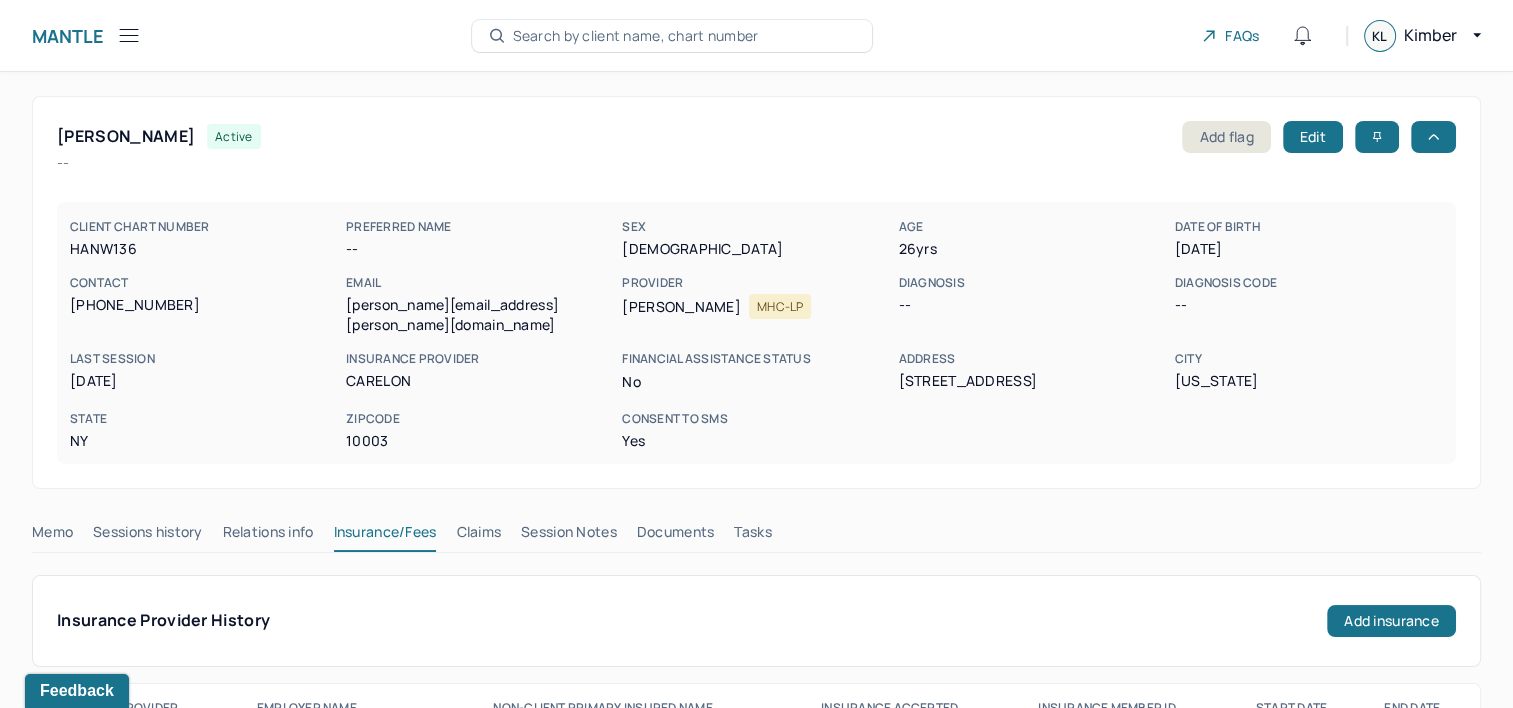 type 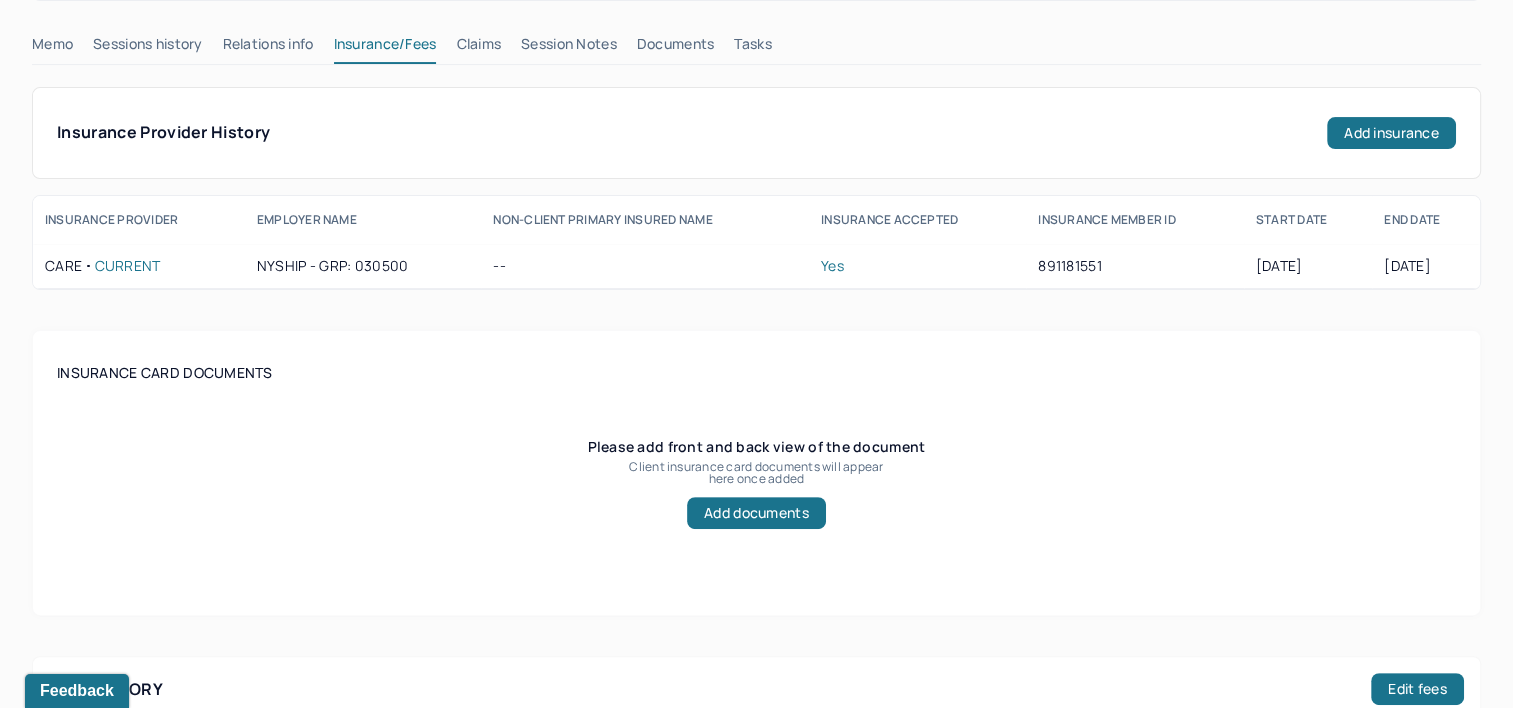 scroll, scrollTop: 500, scrollLeft: 0, axis: vertical 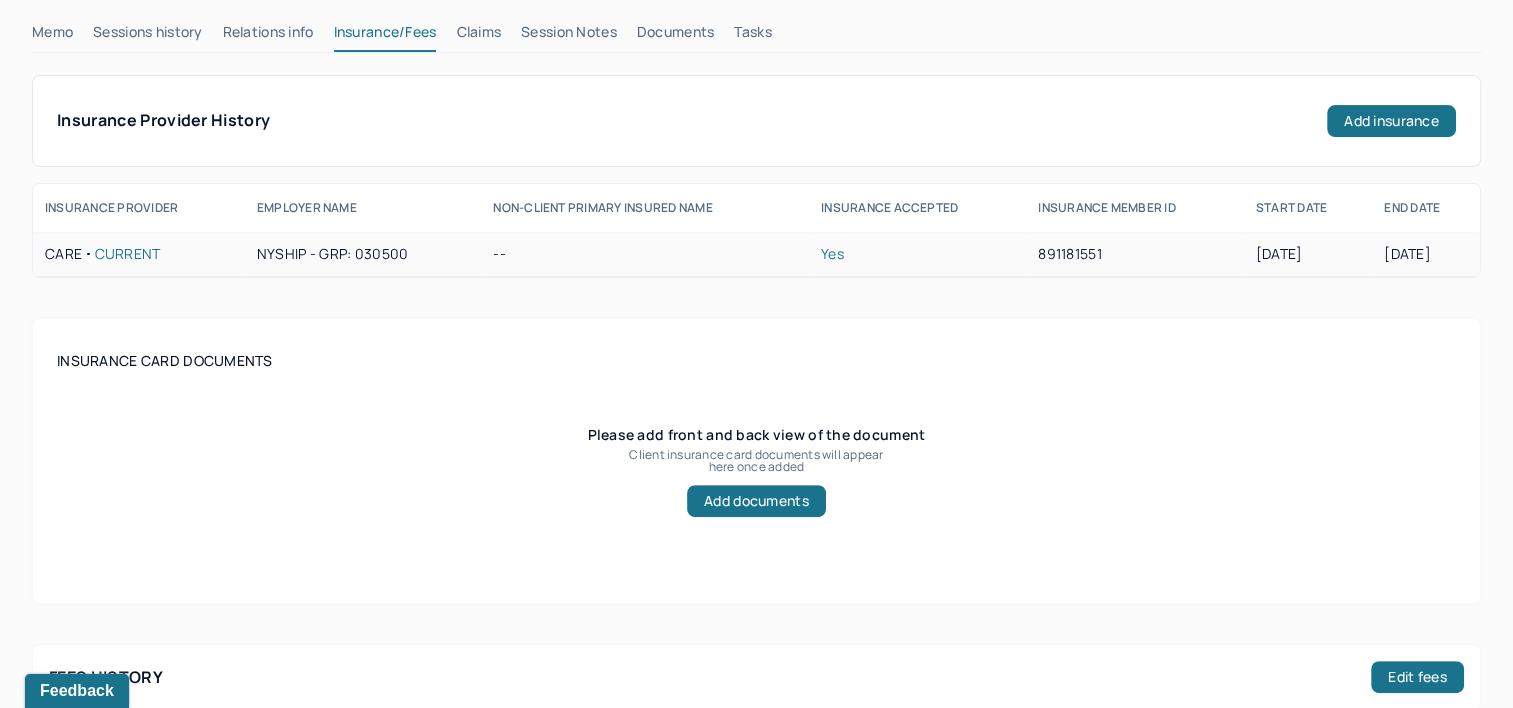 click on "891181551" at bounding box center [1135, 254] 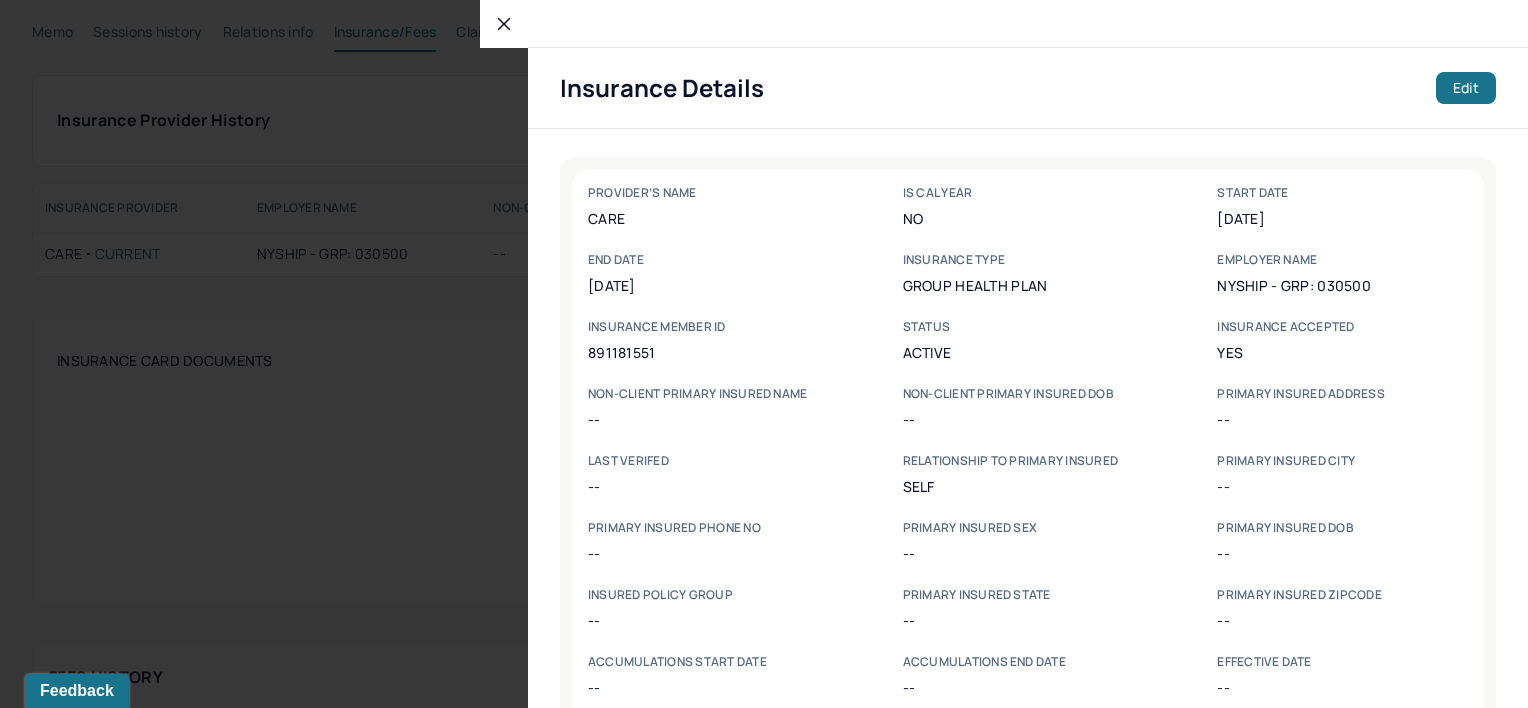 click 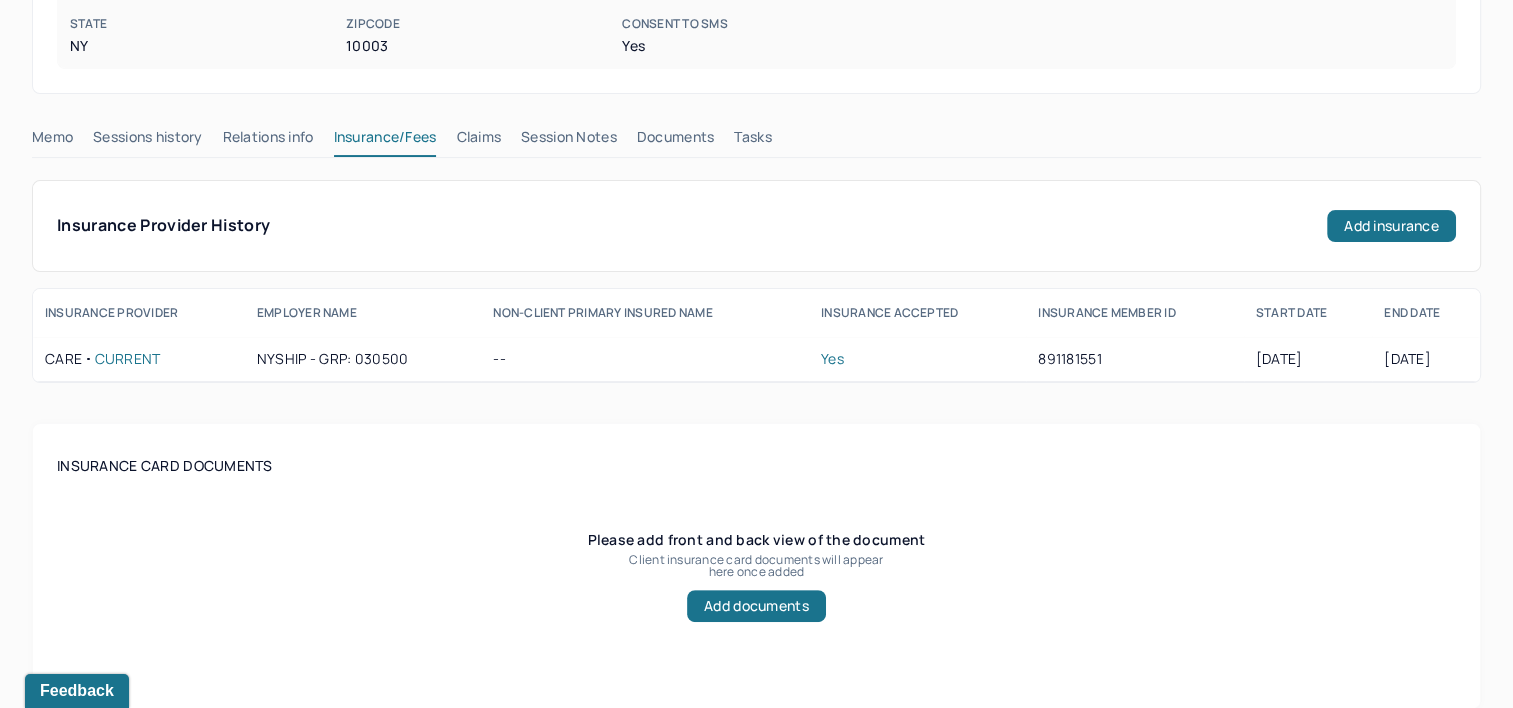 scroll, scrollTop: 400, scrollLeft: 0, axis: vertical 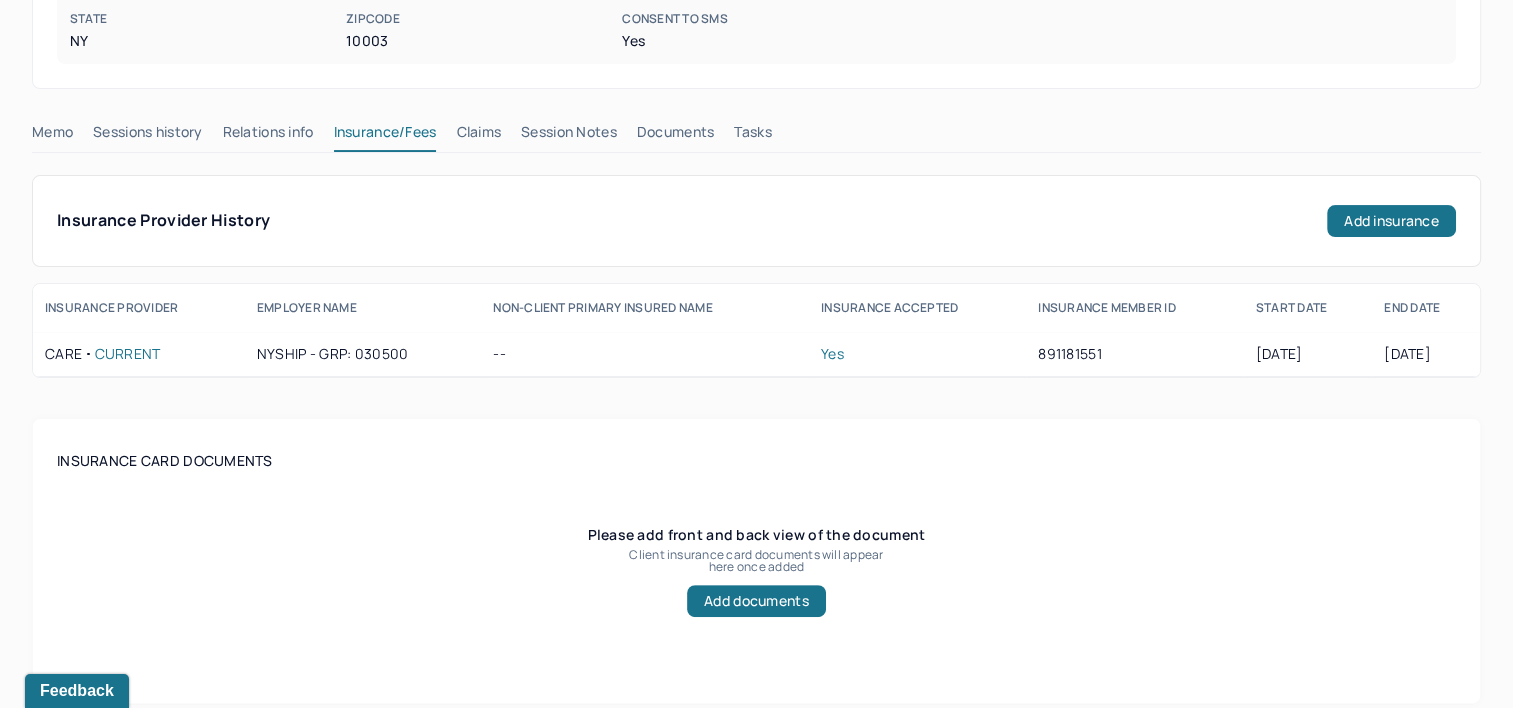 click on "Claims" at bounding box center (478, 136) 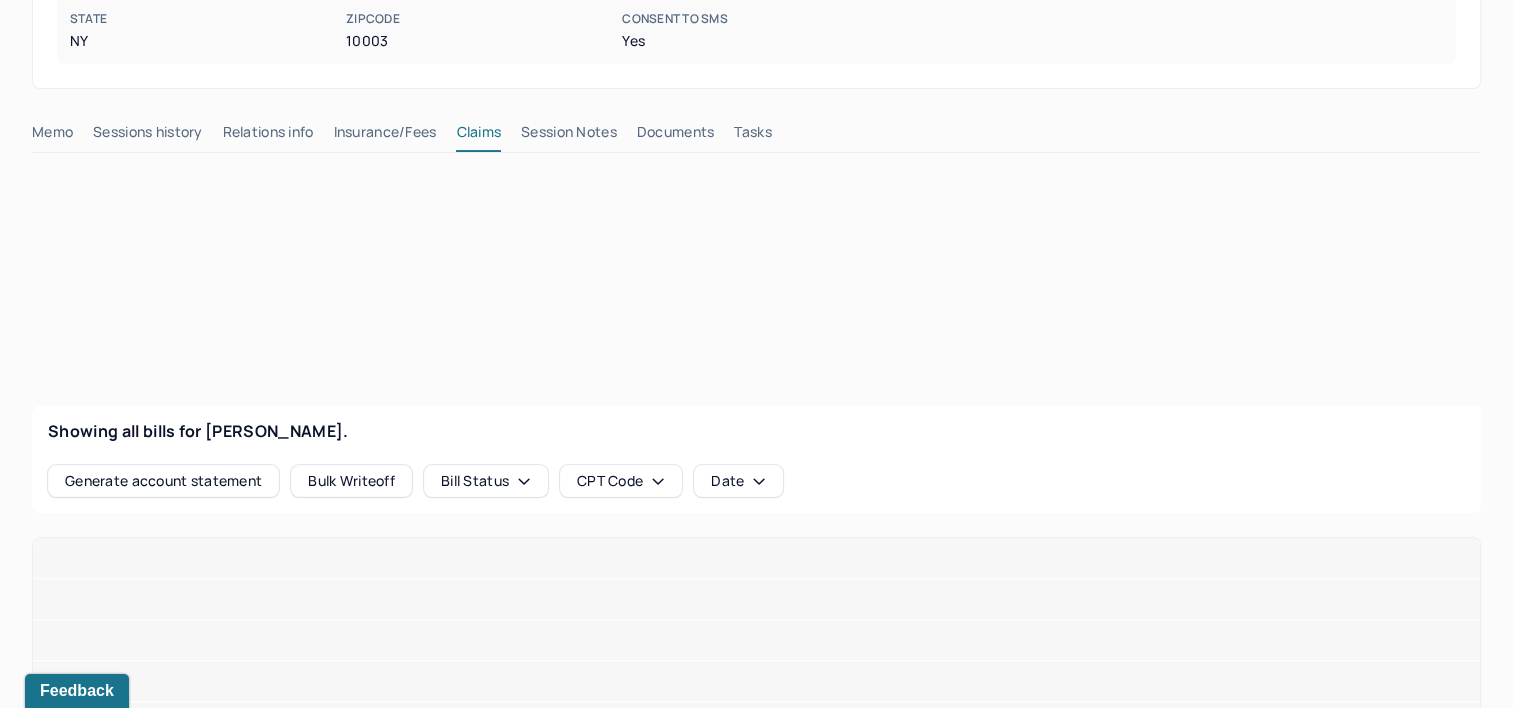 type 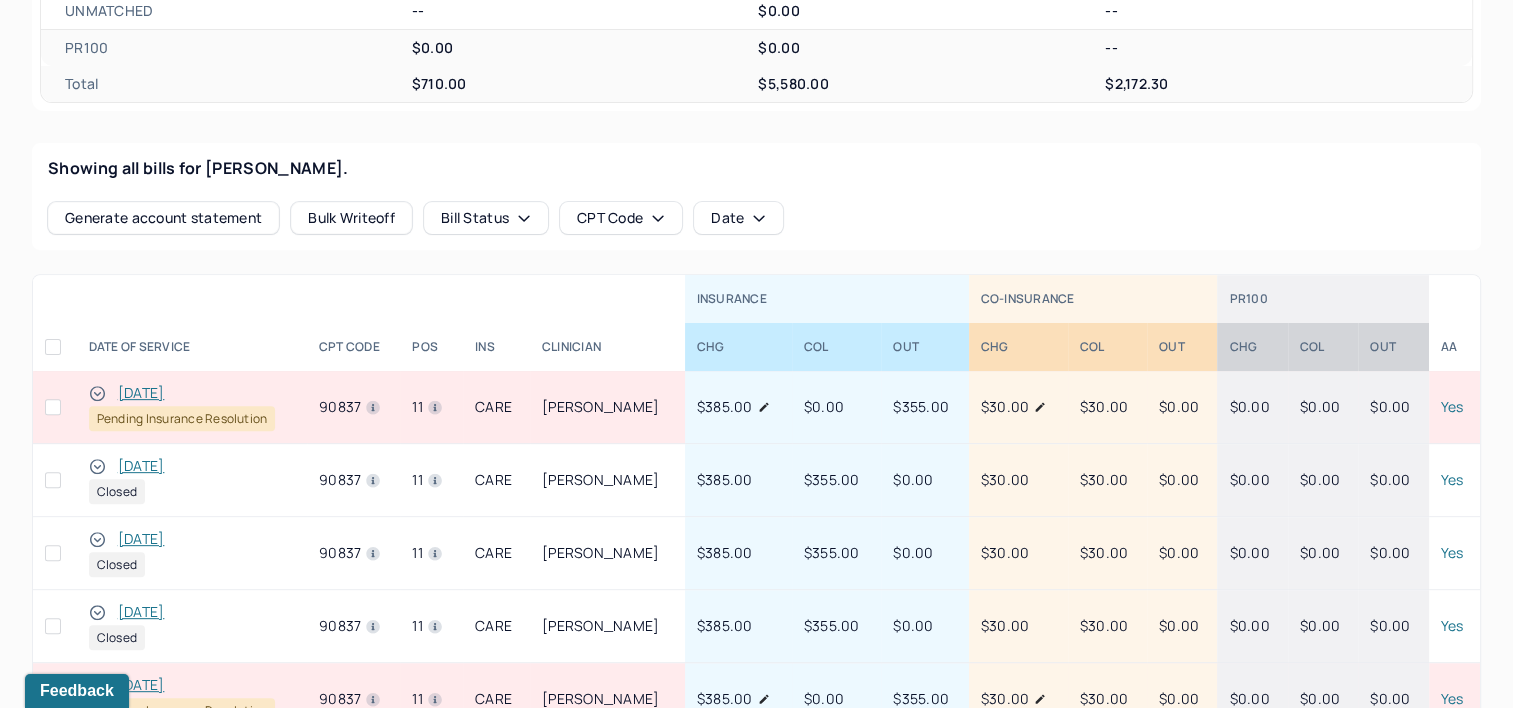 scroll, scrollTop: 800, scrollLeft: 0, axis: vertical 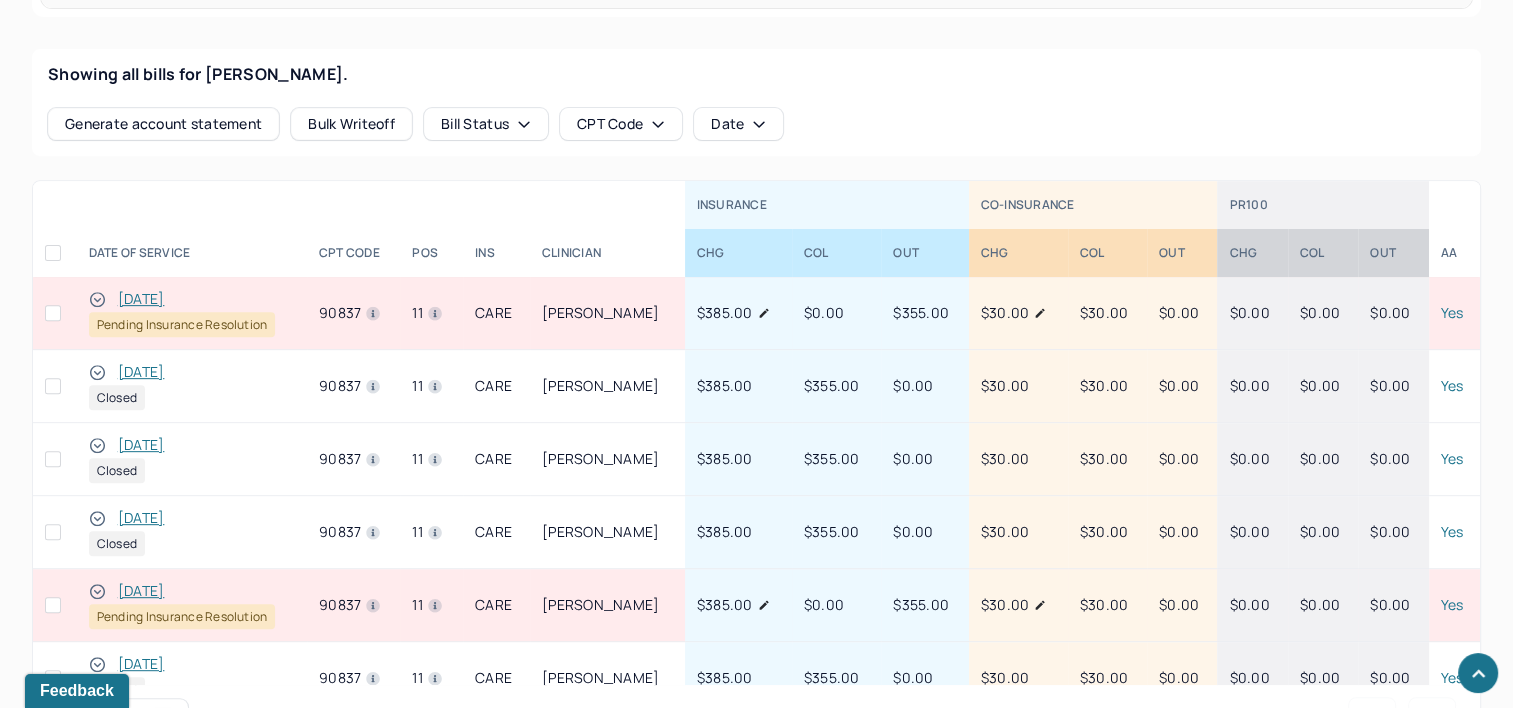 click on "[DATE]" at bounding box center (141, 591) 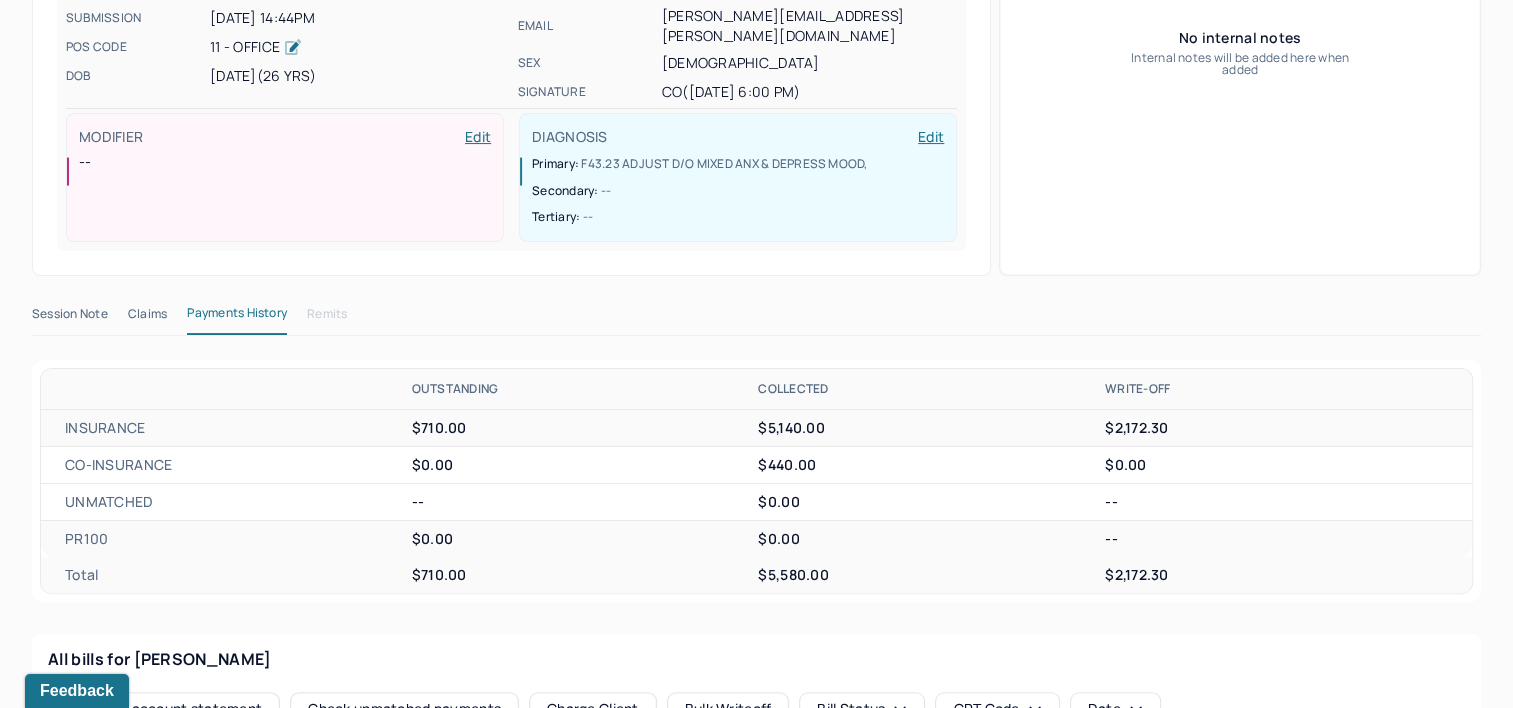 scroll, scrollTop: 400, scrollLeft: 0, axis: vertical 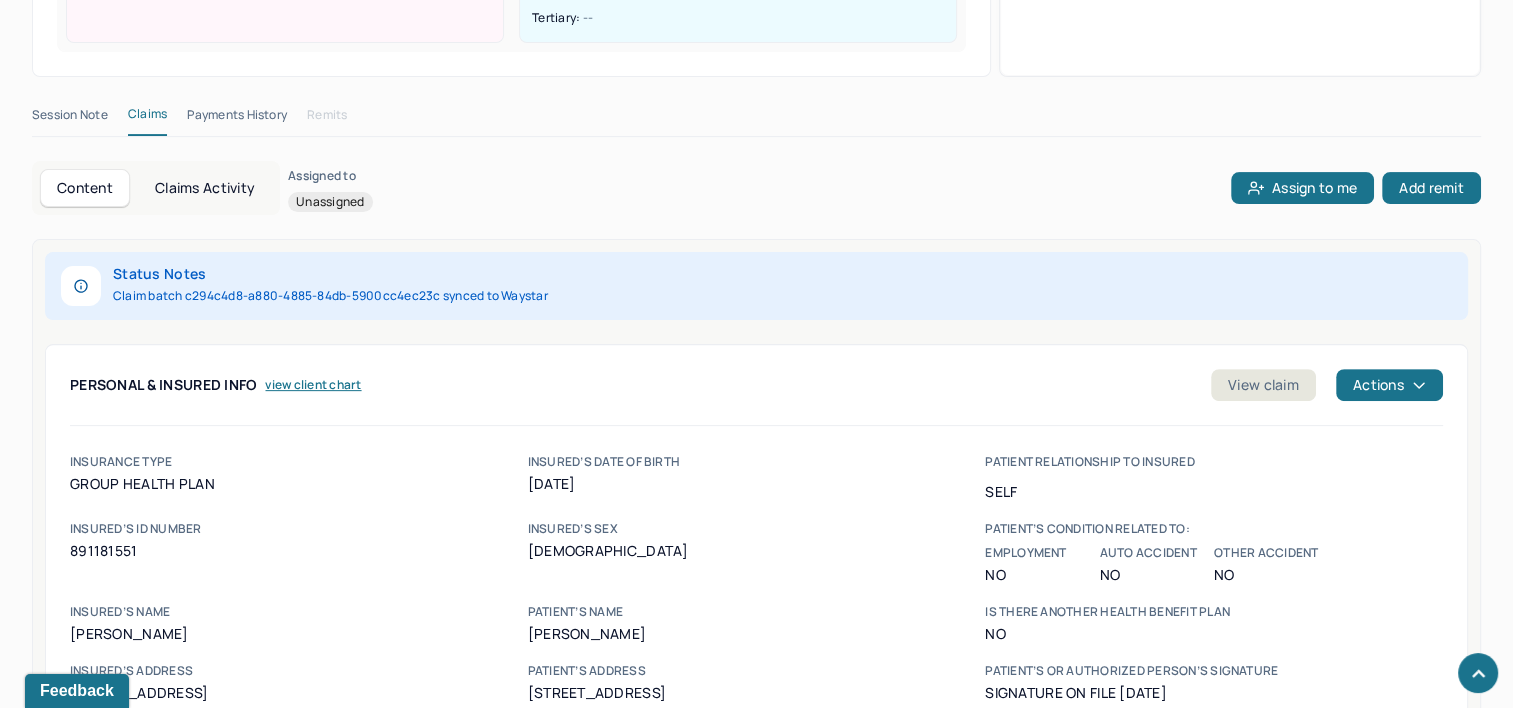 click on "Claims Activity" at bounding box center (205, 188) 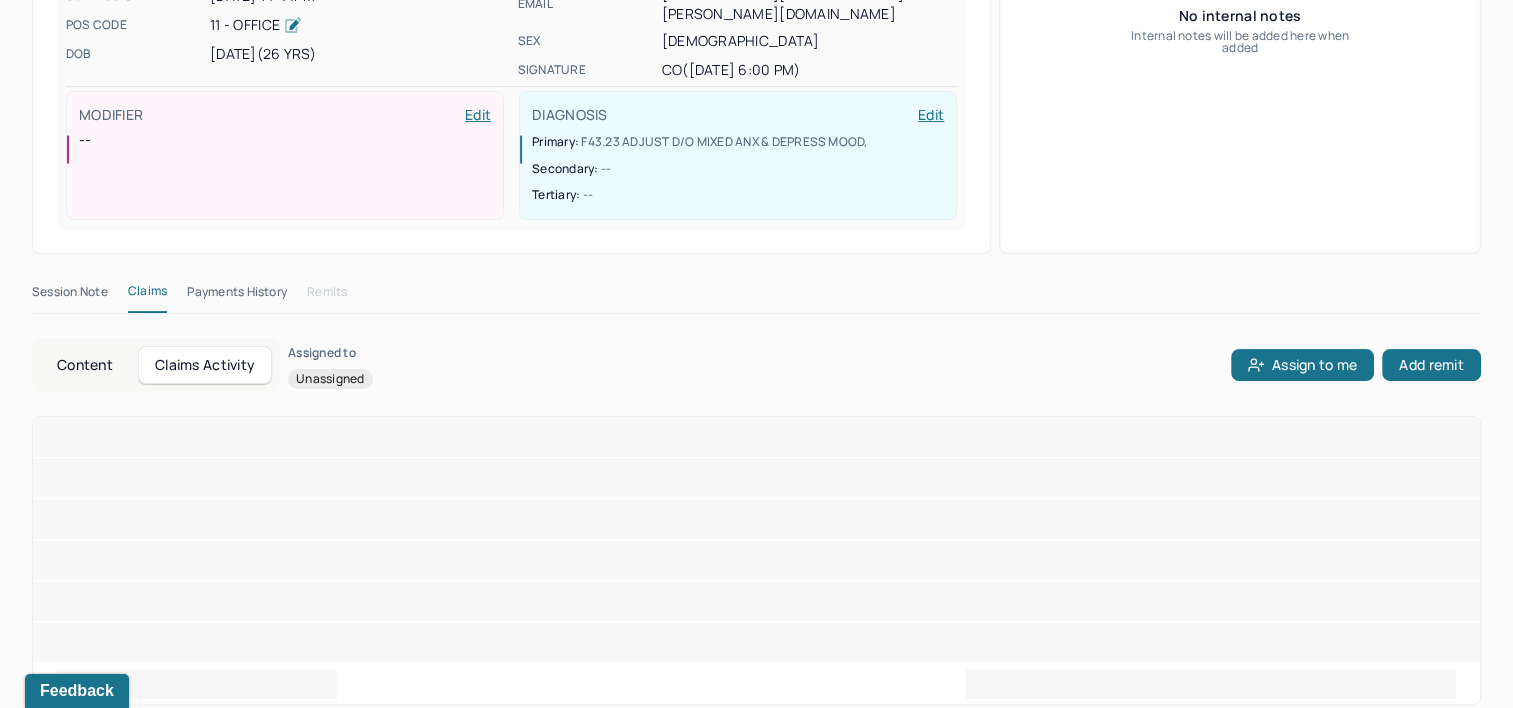 scroll, scrollTop: 276, scrollLeft: 0, axis: vertical 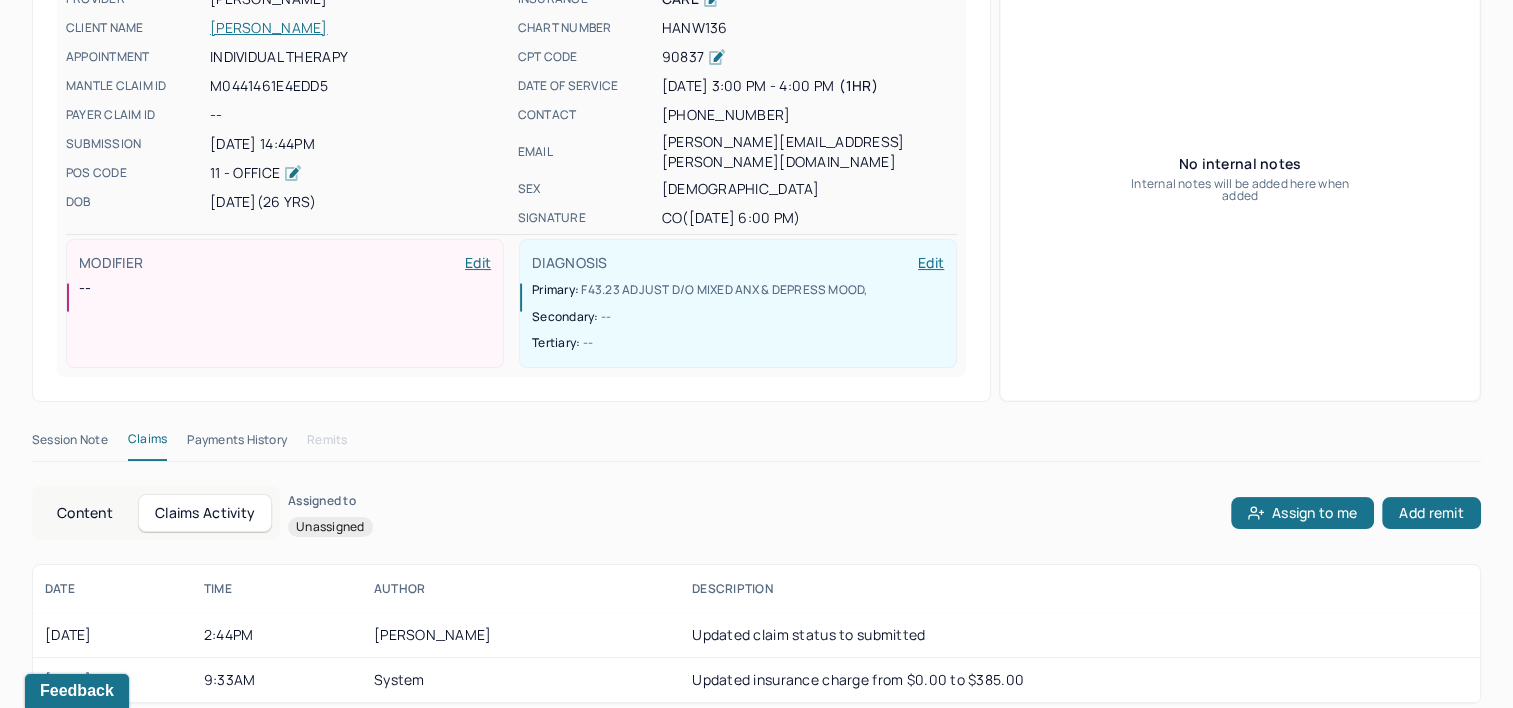 click on "Content" at bounding box center (85, 513) 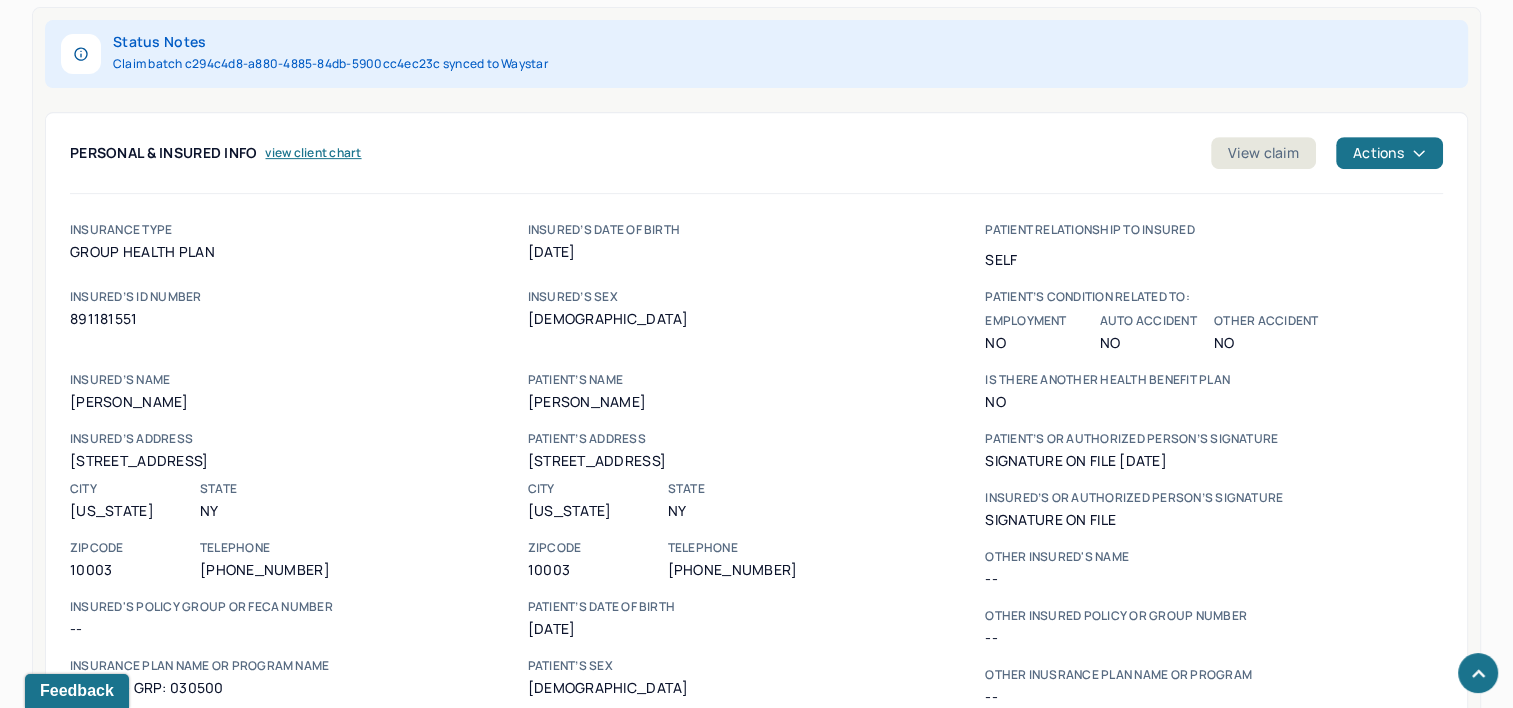 scroll, scrollTop: 568, scrollLeft: 0, axis: vertical 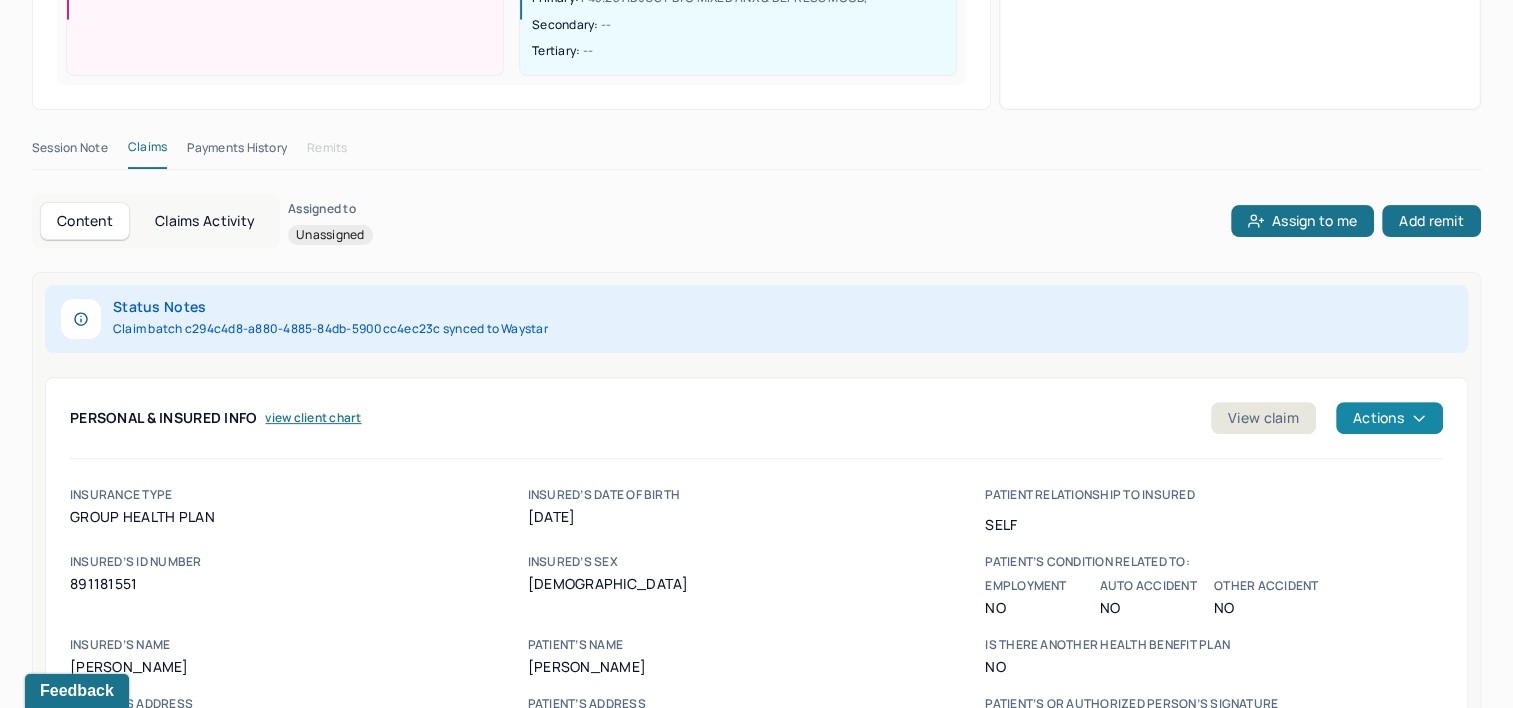click on "Actions" at bounding box center (1389, 418) 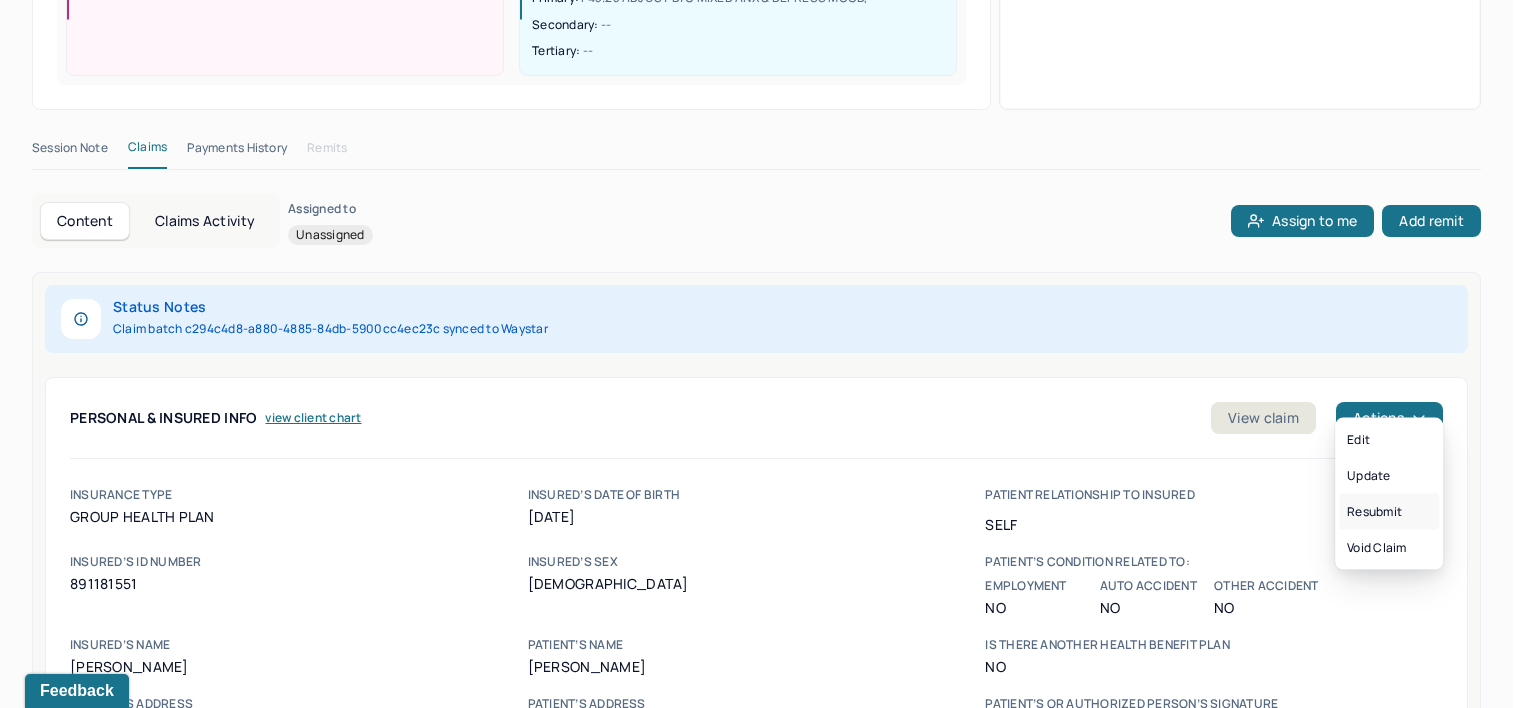 click on "Resubmit" at bounding box center [1389, 512] 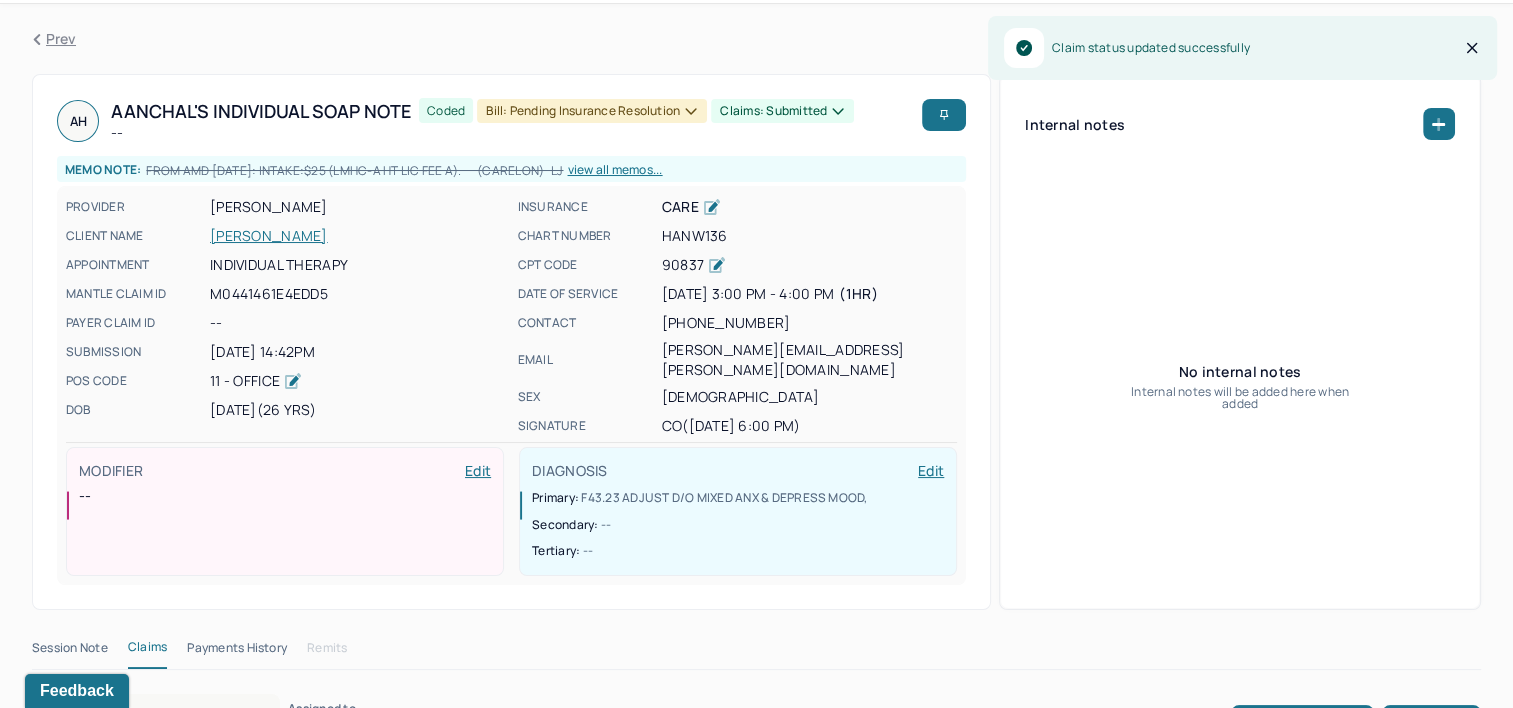 scroll, scrollTop: 0, scrollLeft: 0, axis: both 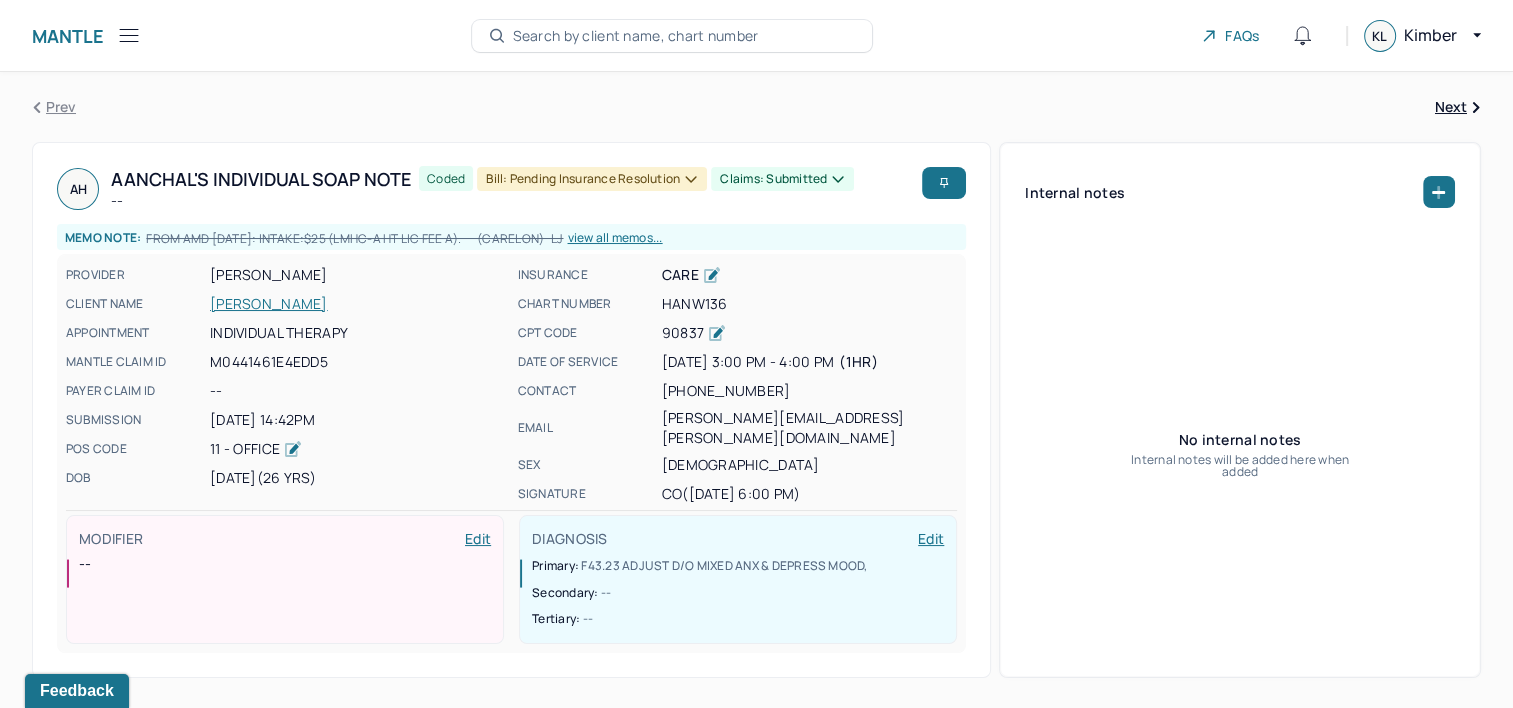 click 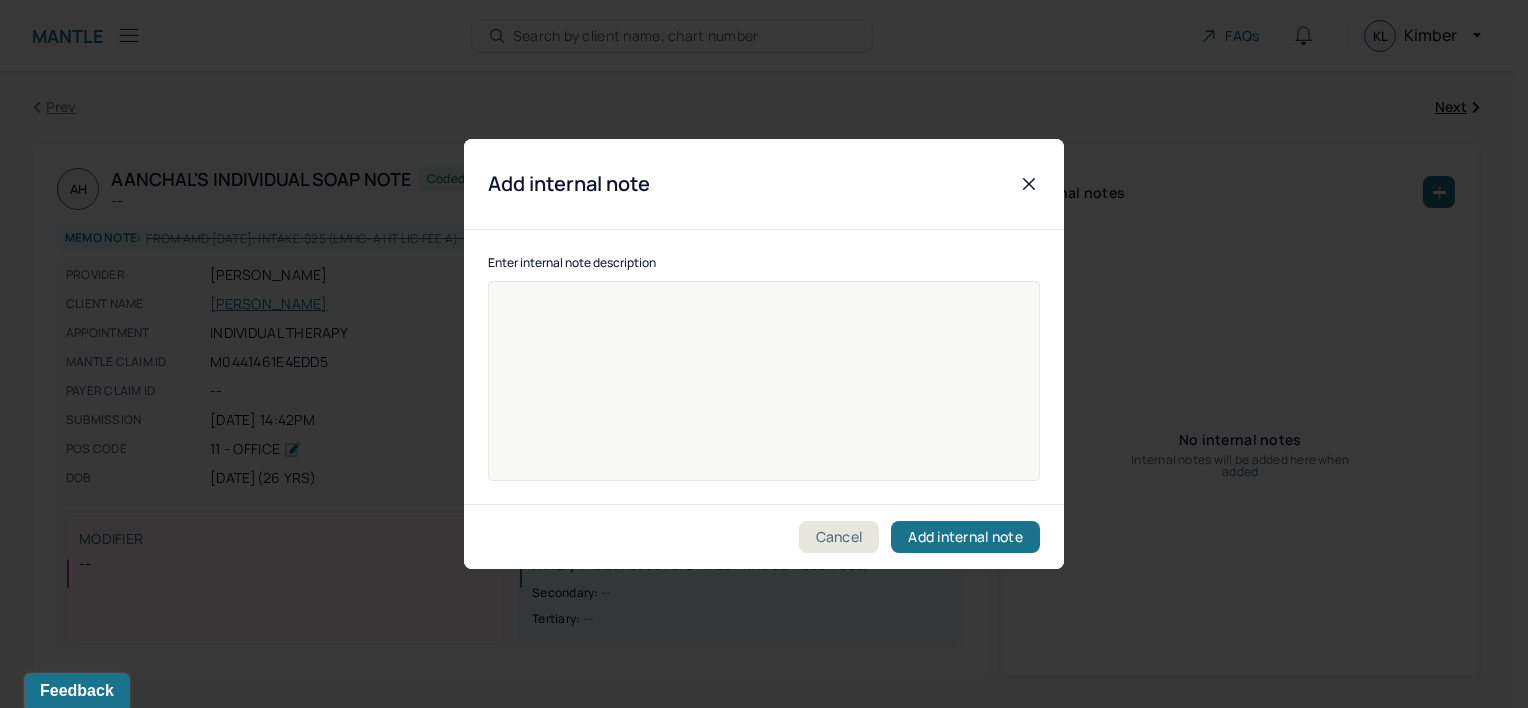 click at bounding box center [764, 394] 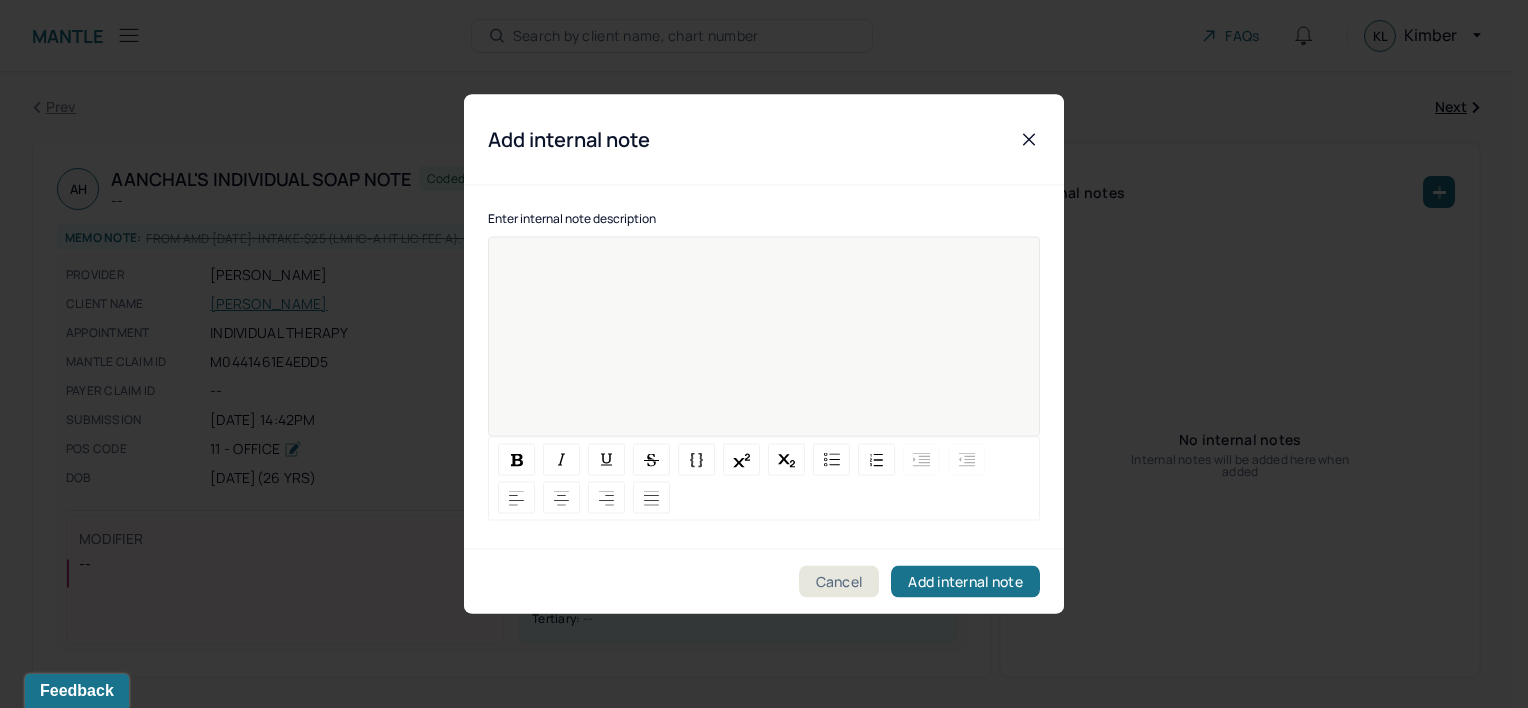 type 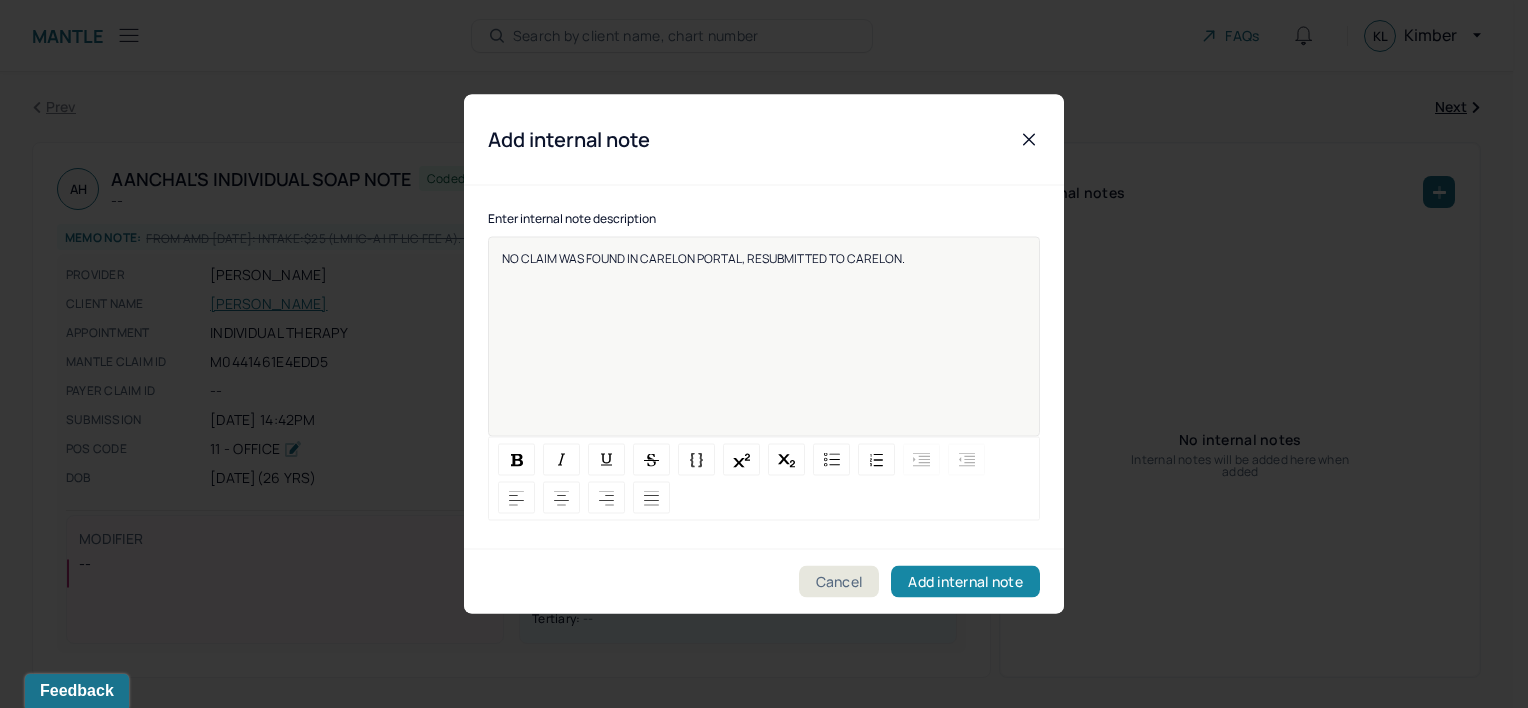 click on "Add internal note" at bounding box center [965, 582] 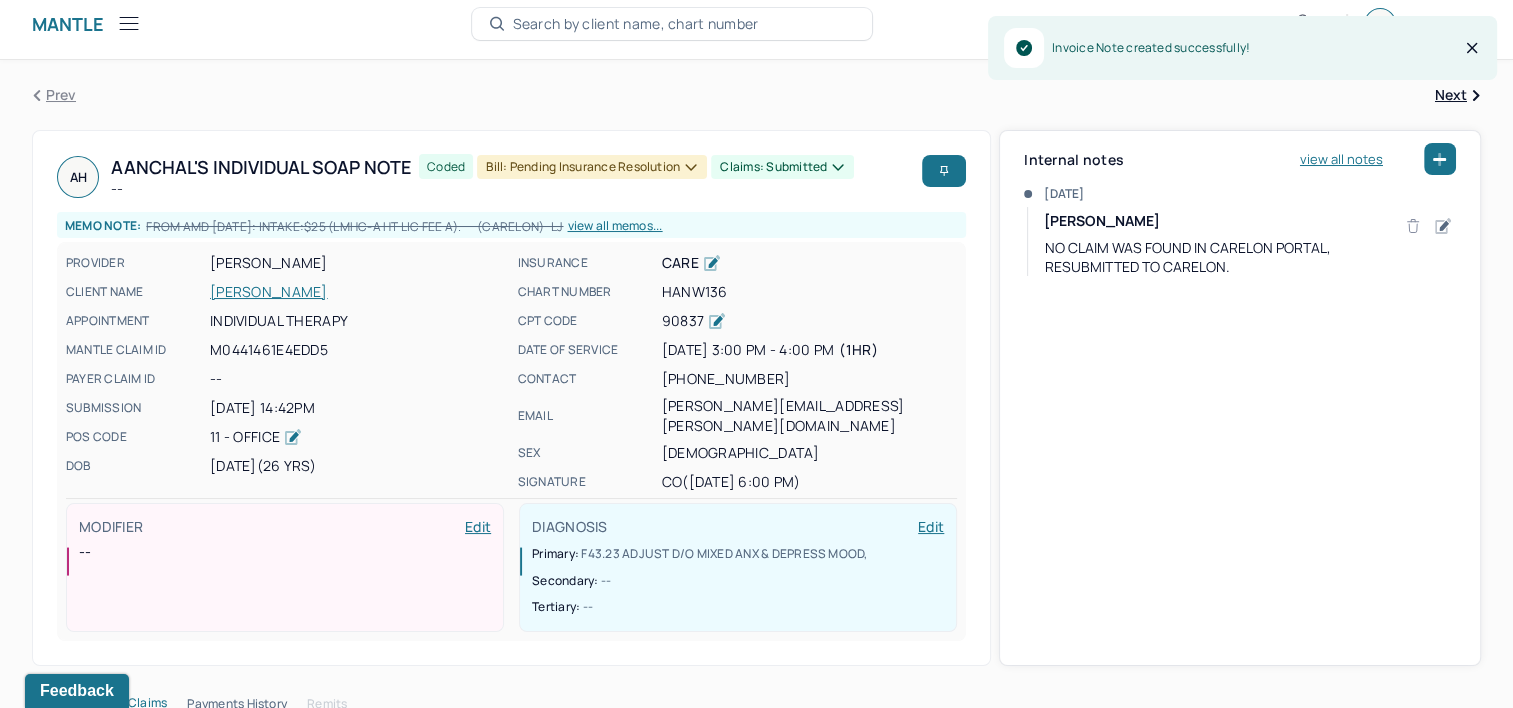 scroll, scrollTop: 0, scrollLeft: 0, axis: both 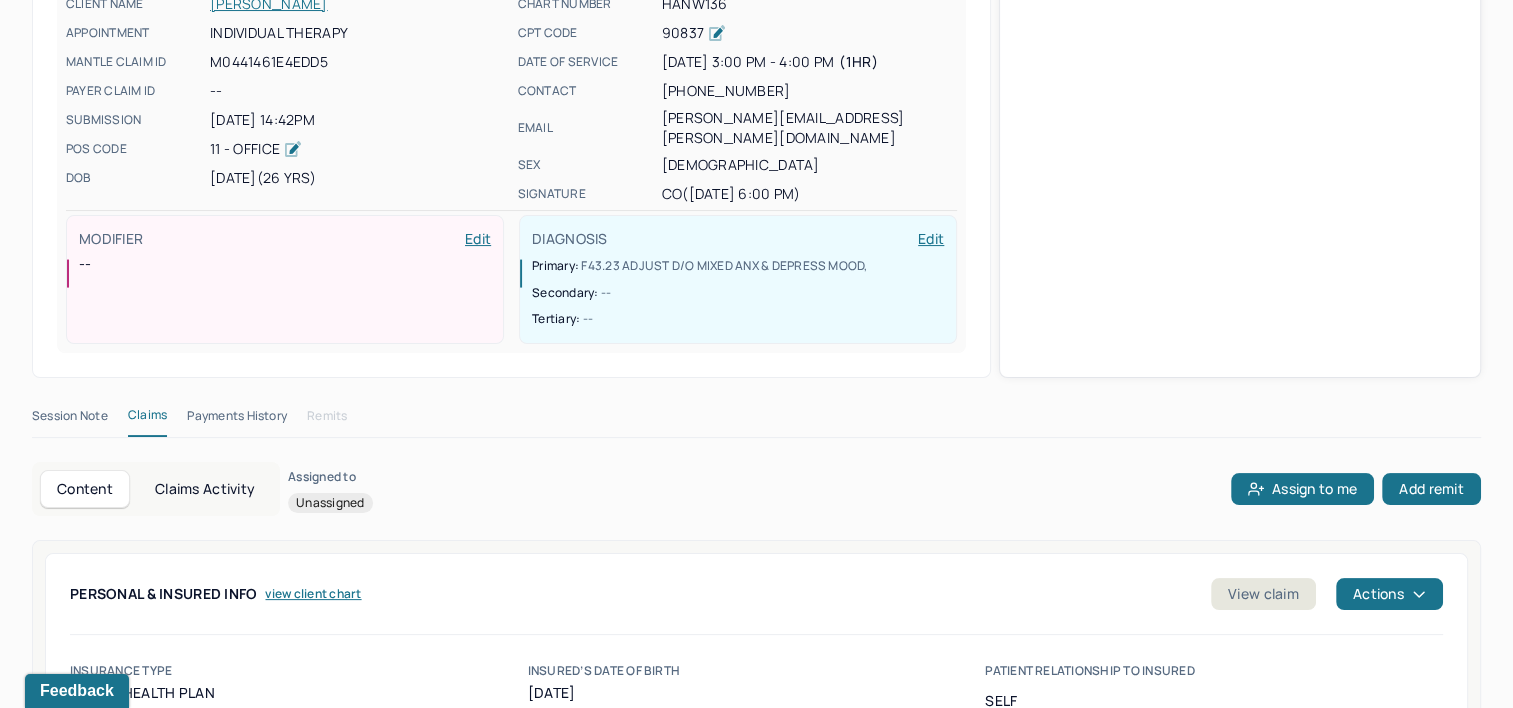 click on "Claims Activity" at bounding box center (205, 489) 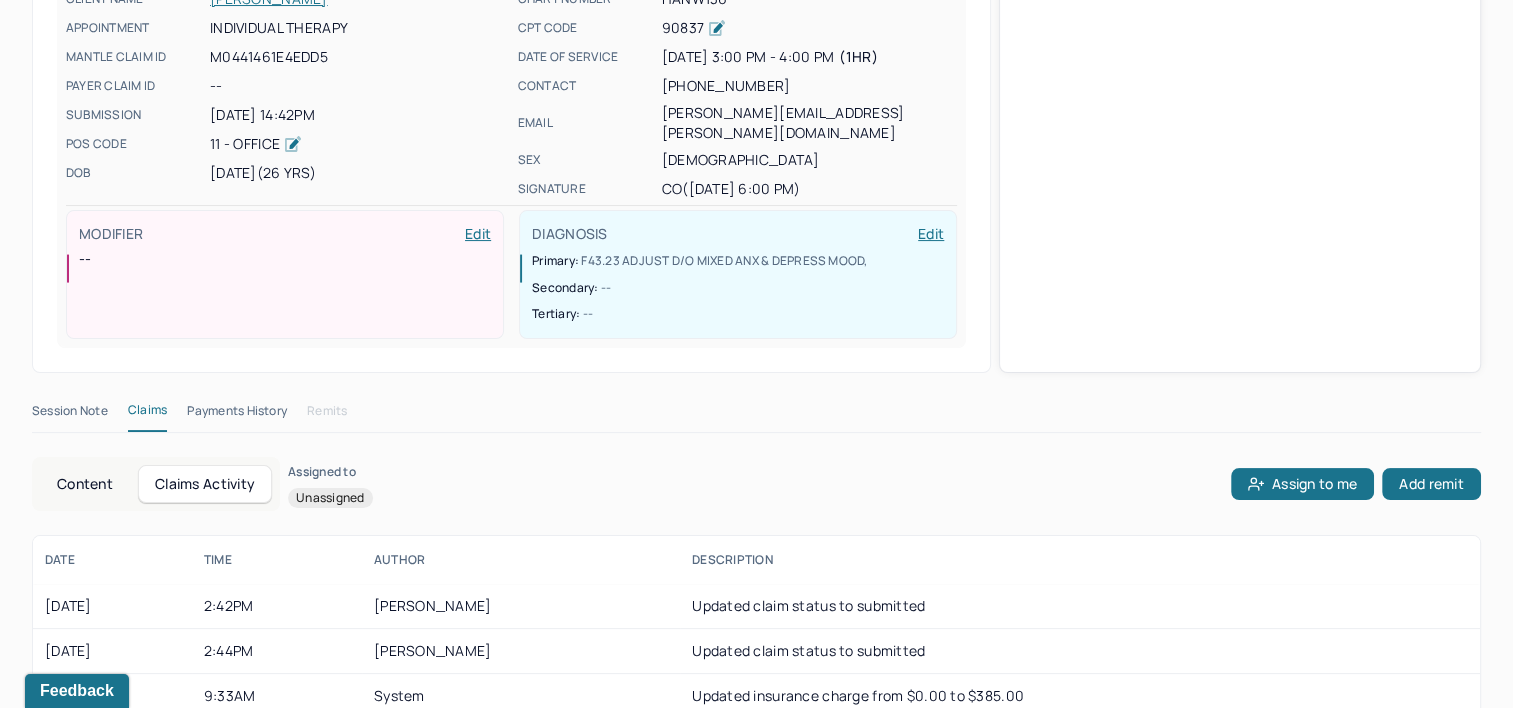 scroll, scrollTop: 320, scrollLeft: 0, axis: vertical 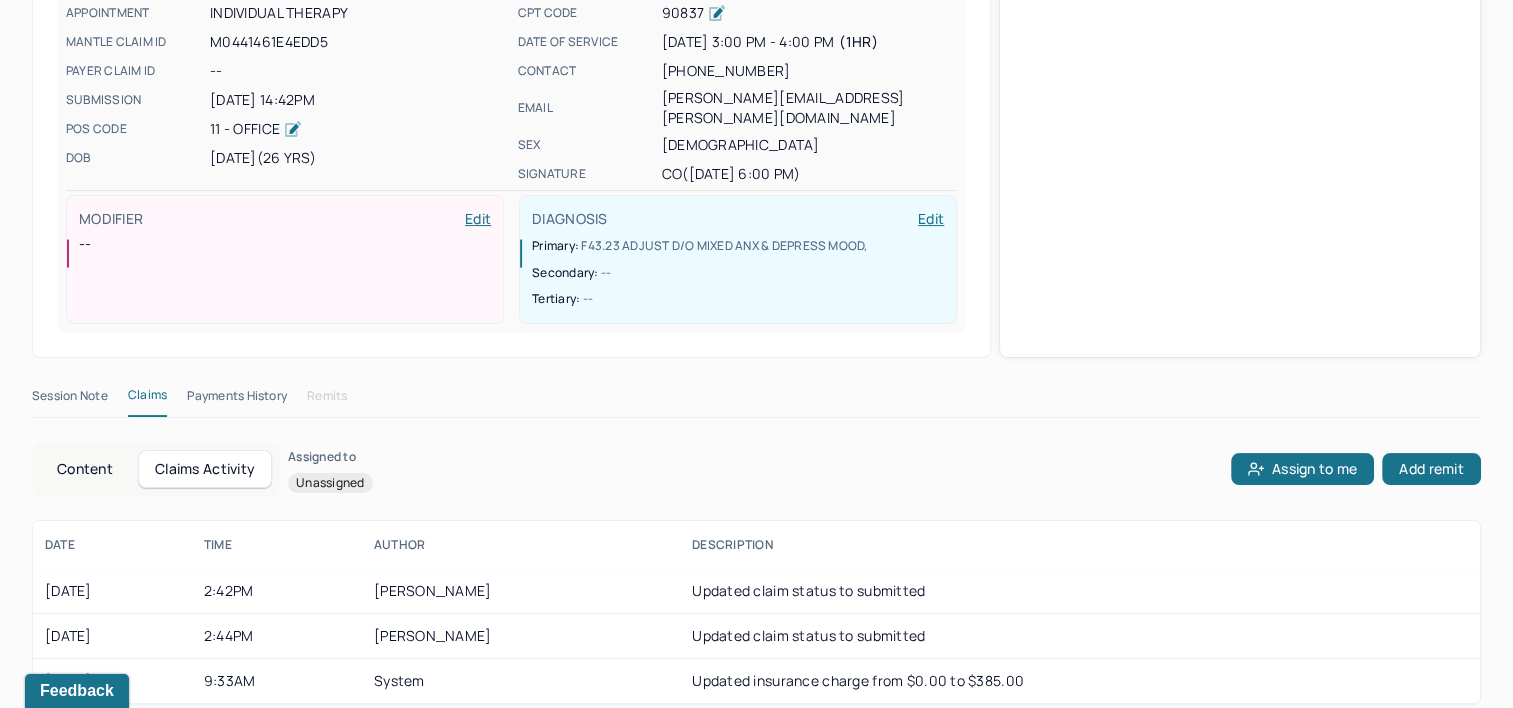 type 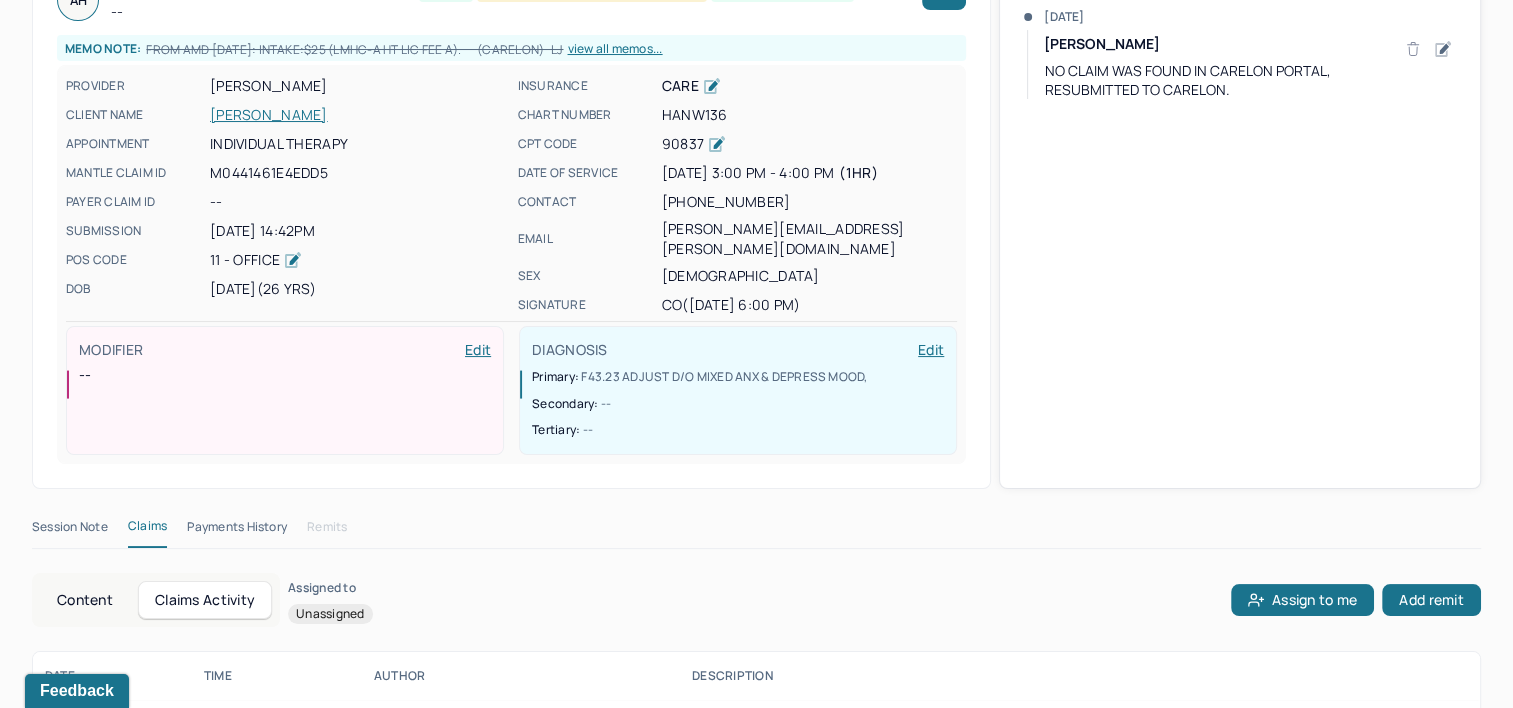 scroll, scrollTop: 0, scrollLeft: 0, axis: both 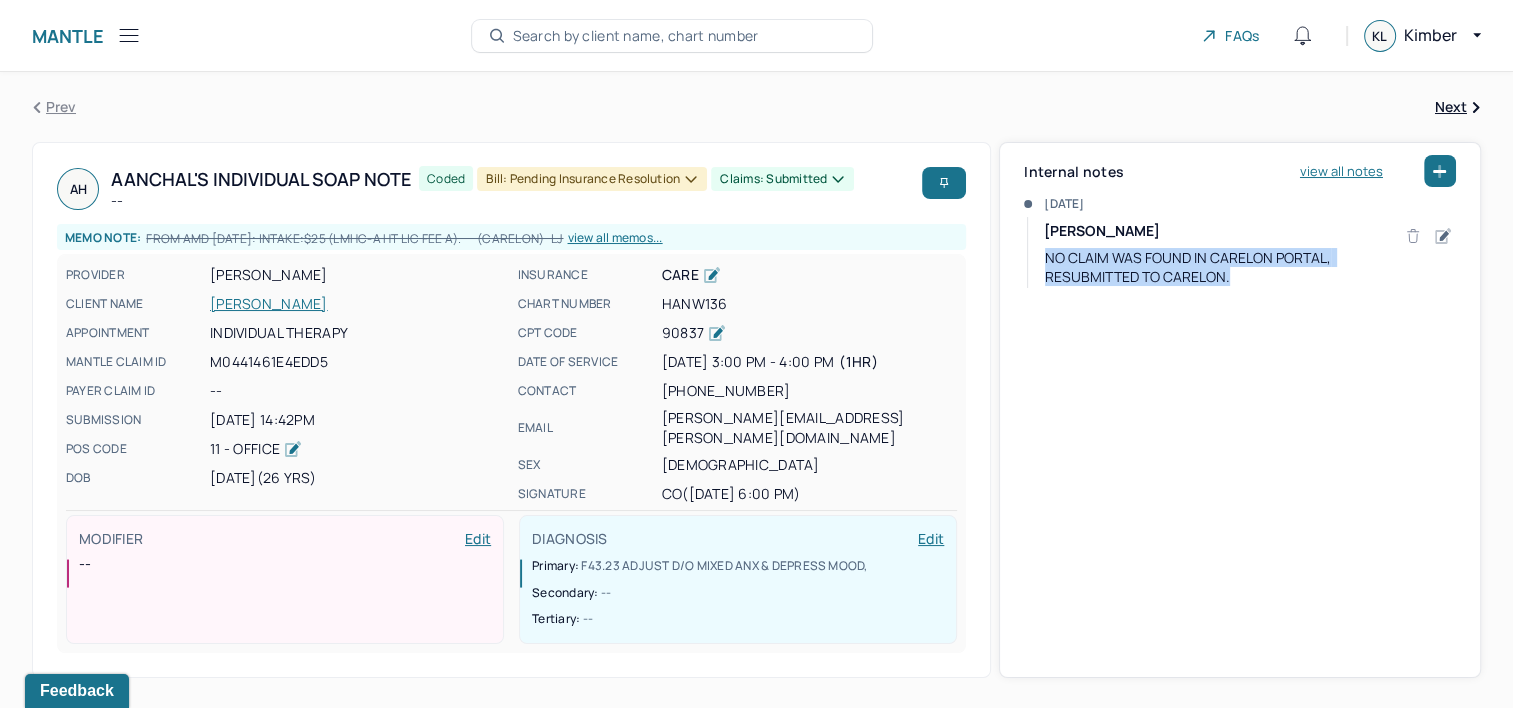 drag, startPoint x: 1076, startPoint y: 260, endPoint x: 1232, endPoint y: 288, distance: 158.4929 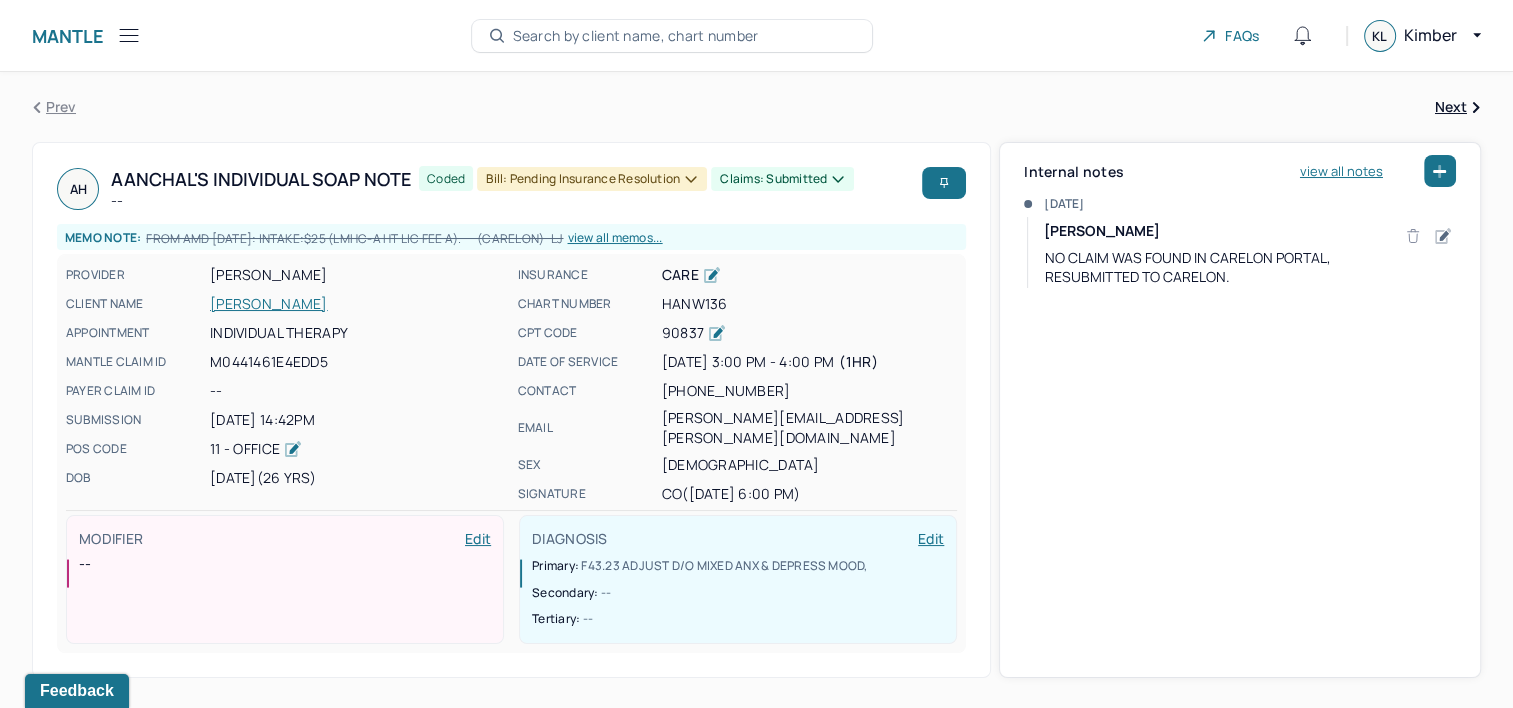 click on "Memo note: From AMD [DATE]: intake:$25 (LMHC-A HT Lic Fee A).       ([PERSON_NAME])   LJ view all memos..." at bounding box center [511, 238] 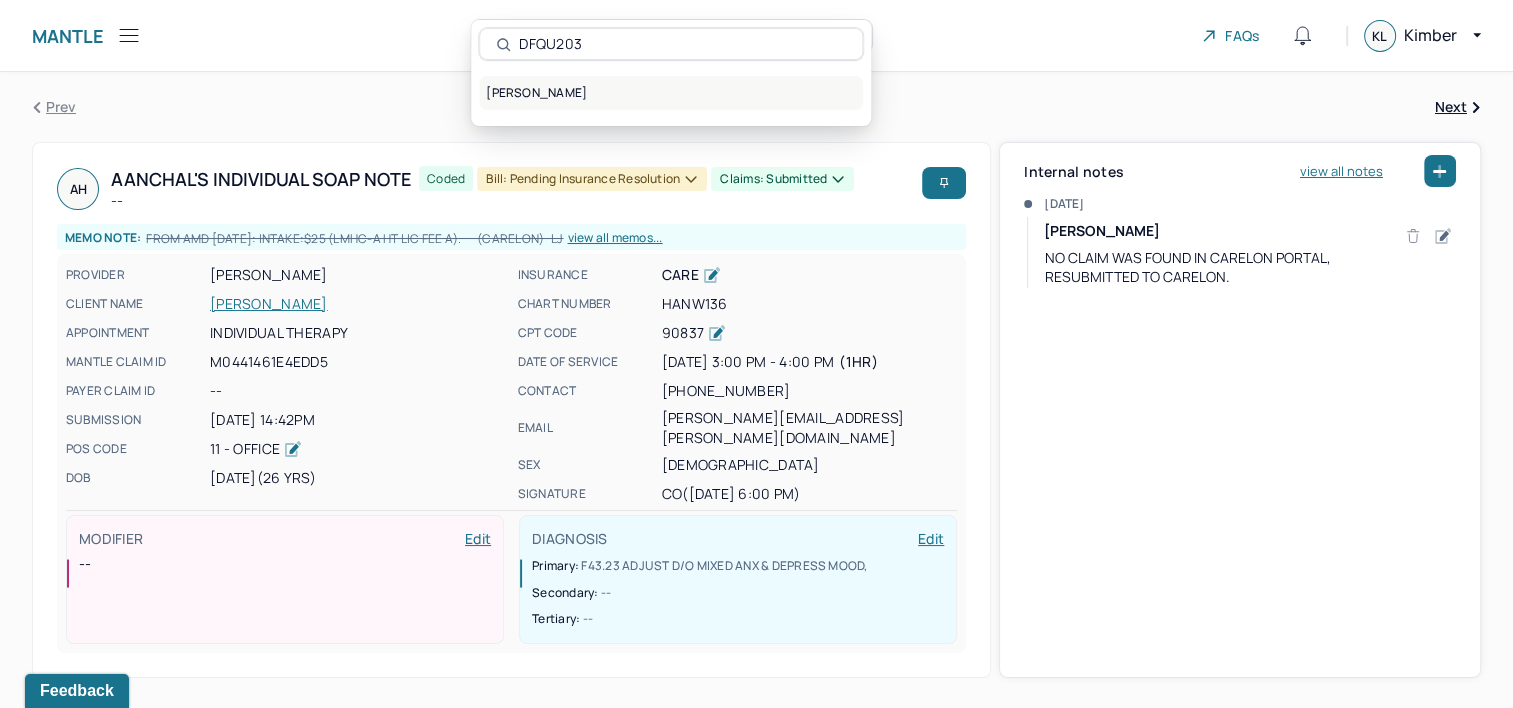 type on "DFQU203" 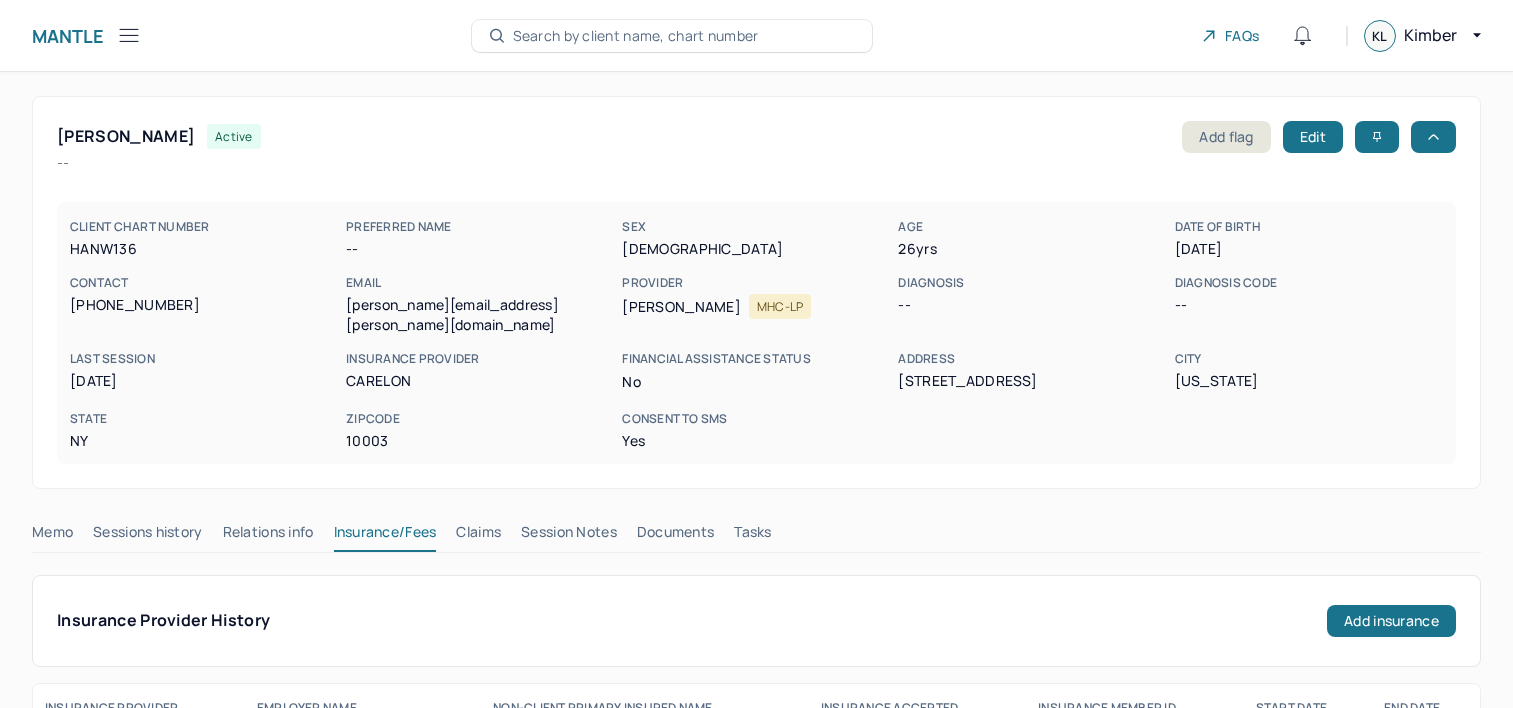 scroll, scrollTop: 158, scrollLeft: 0, axis: vertical 